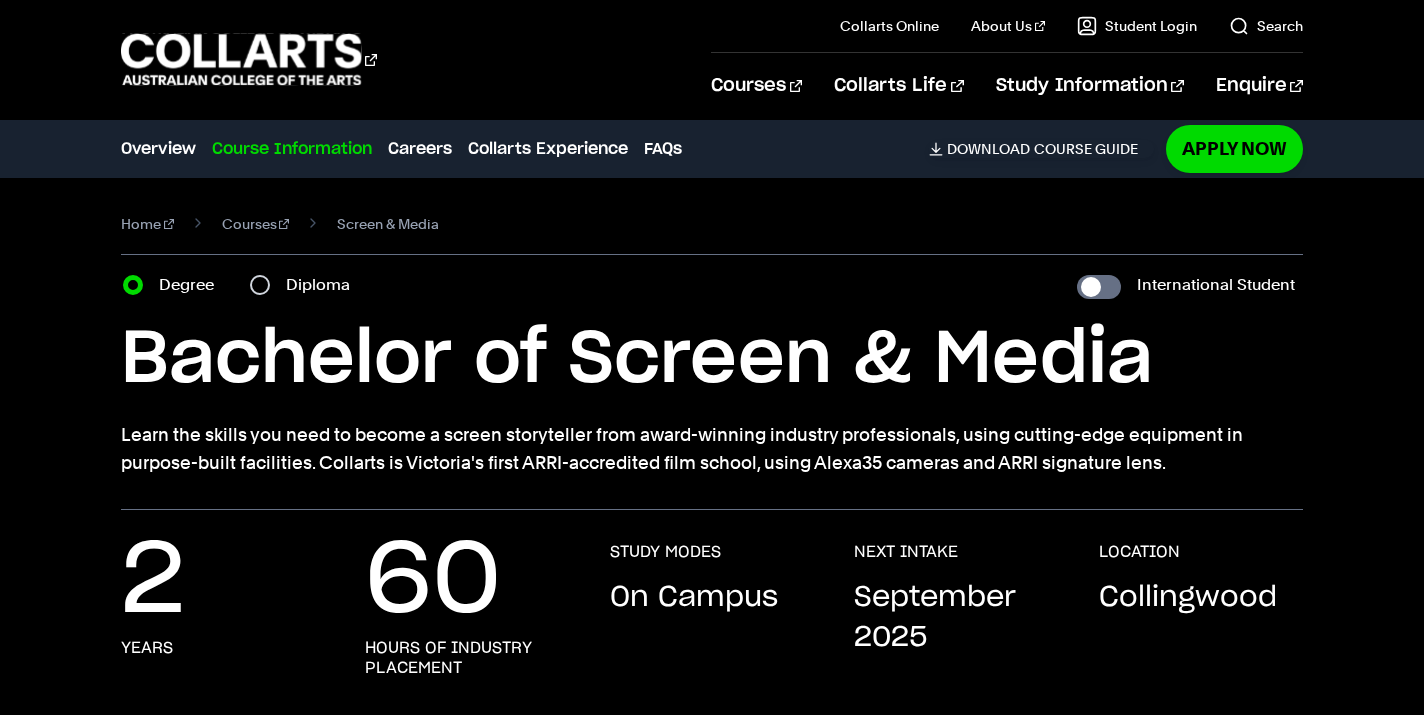 scroll, scrollTop: 1895, scrollLeft: 0, axis: vertical 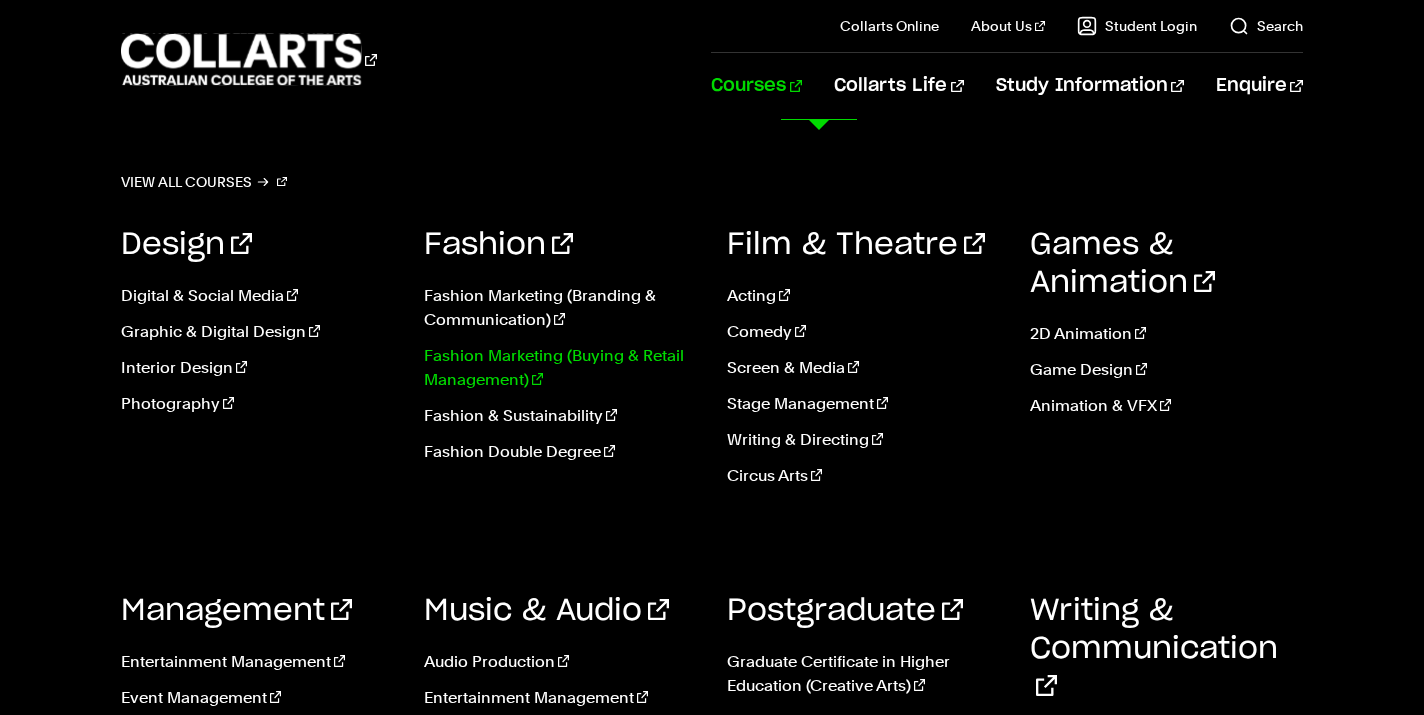 click on "Fashion Marketing (Buying & Retail Management)" at bounding box center [560, 368] 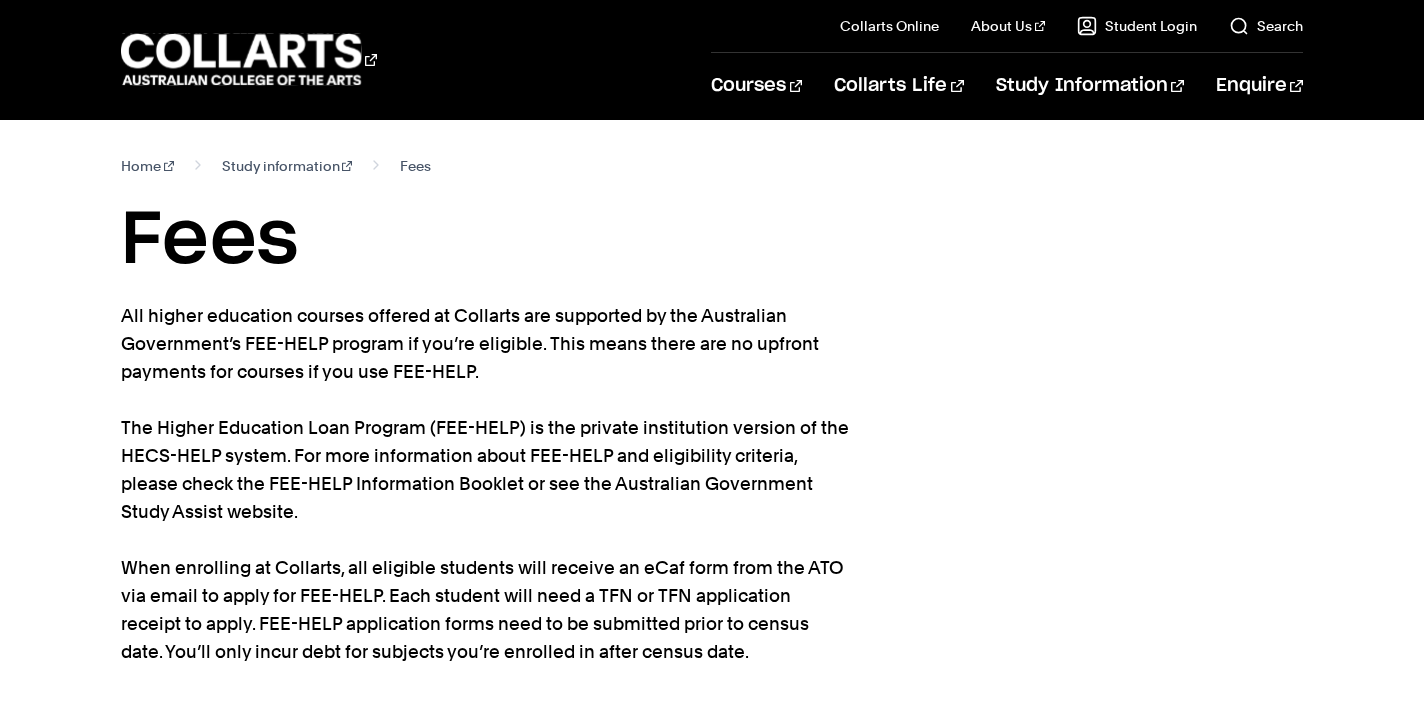scroll, scrollTop: 665, scrollLeft: 0, axis: vertical 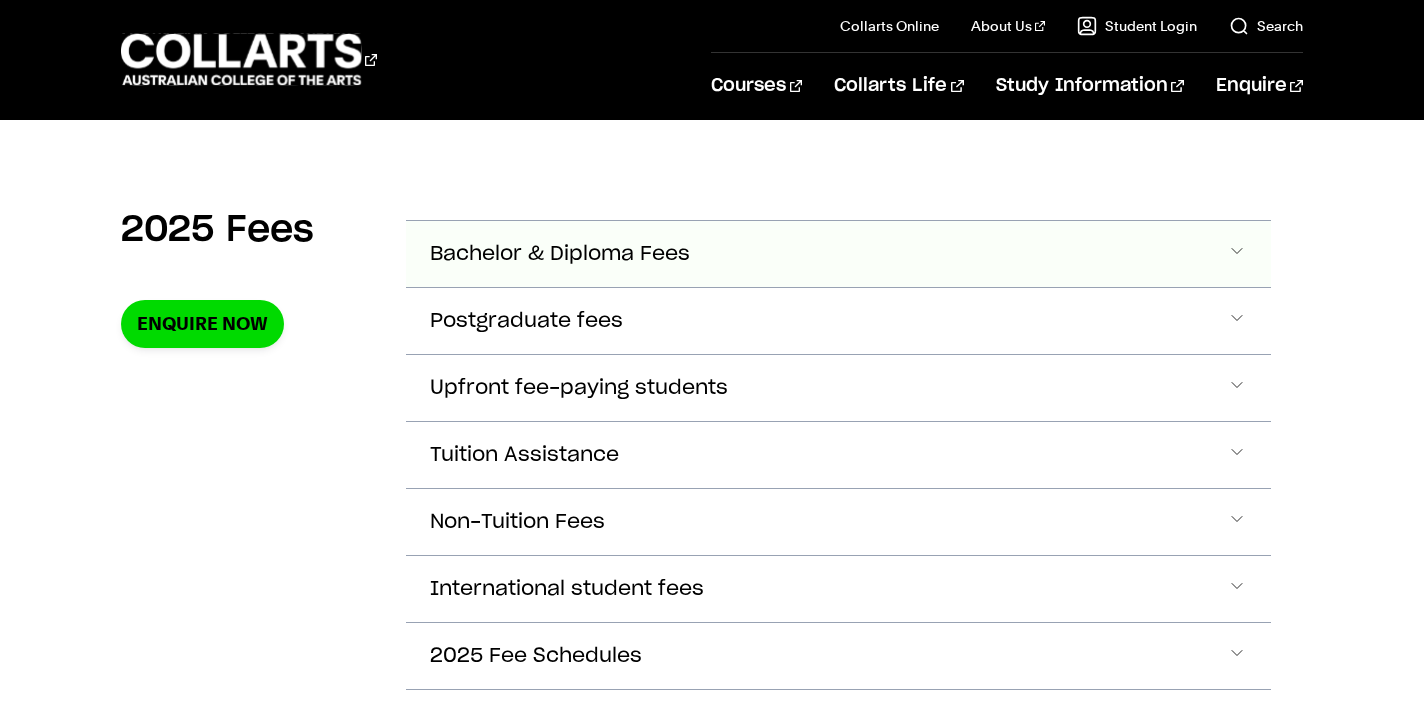 click on "Bachelor & Diploma Fees" at bounding box center (560, 254) 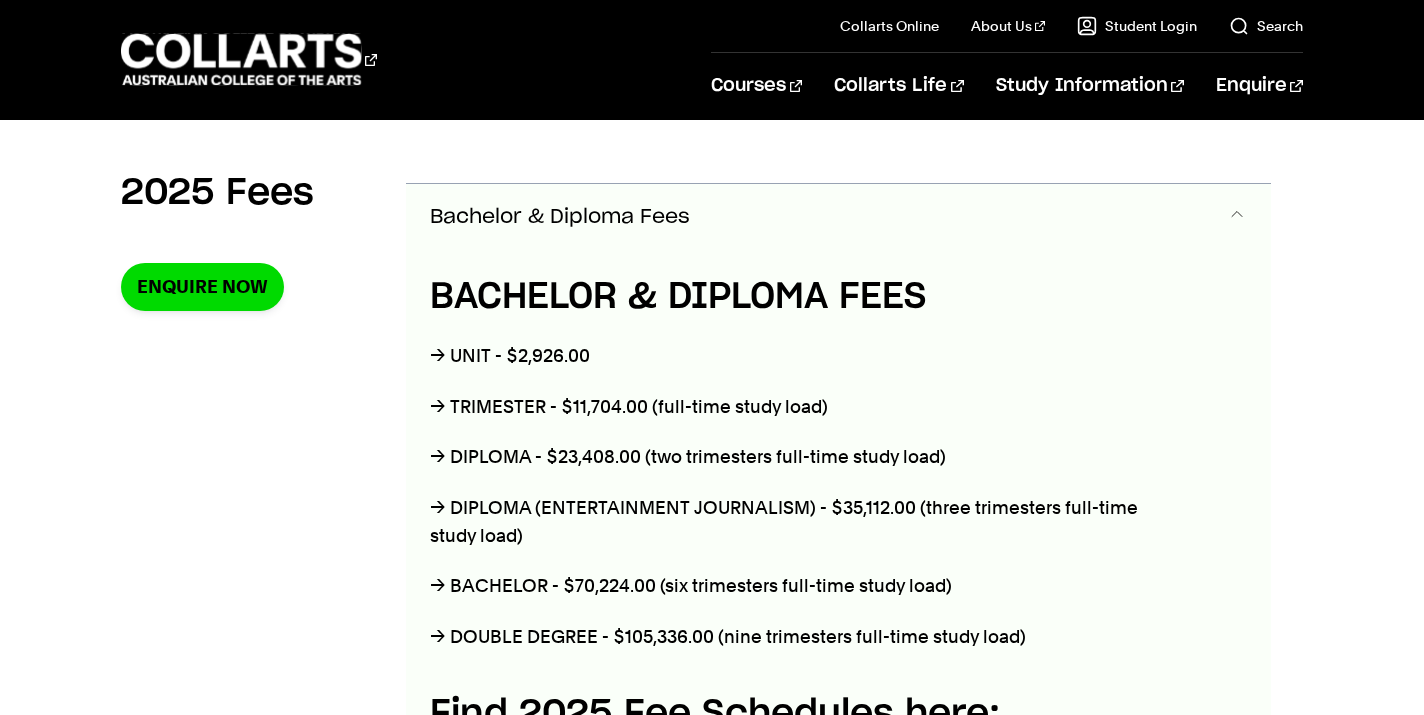 scroll, scrollTop: 706, scrollLeft: 0, axis: vertical 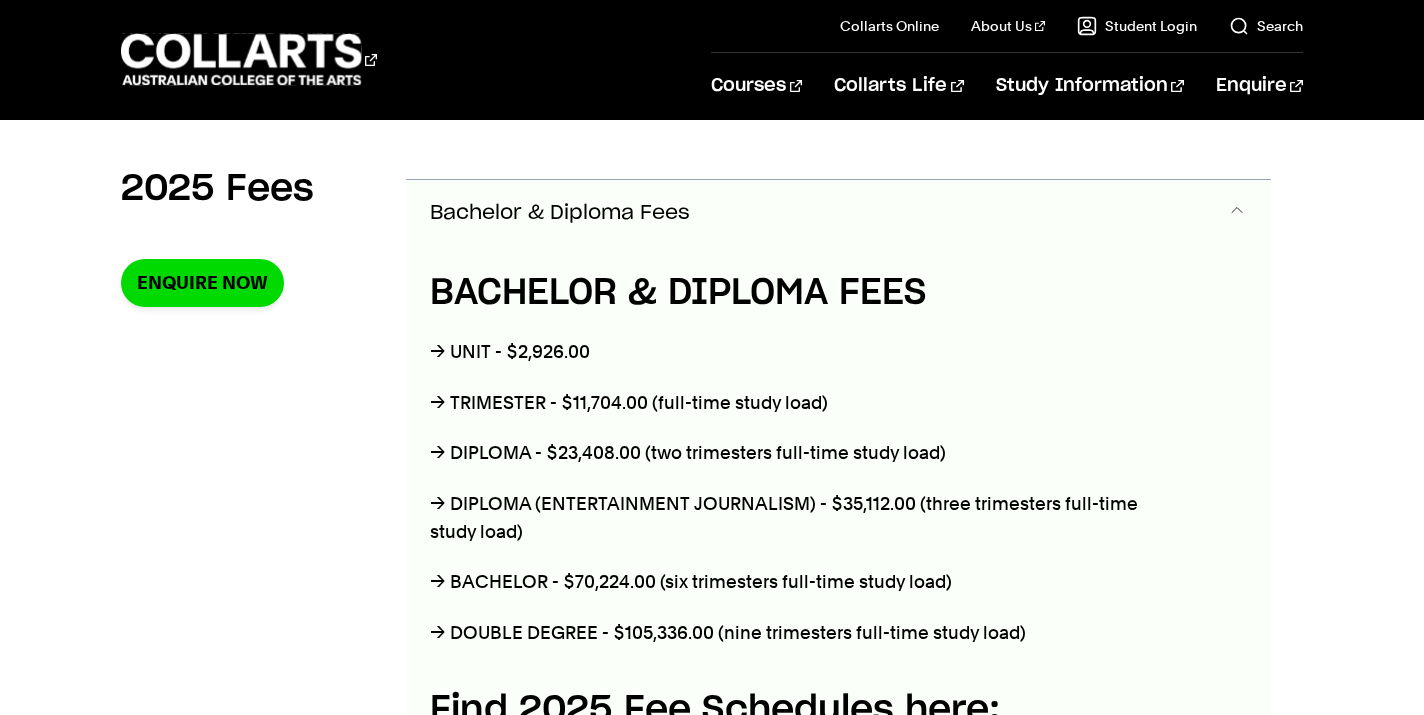 click on "Bachelor & Diploma Fees" at bounding box center [838, 213] 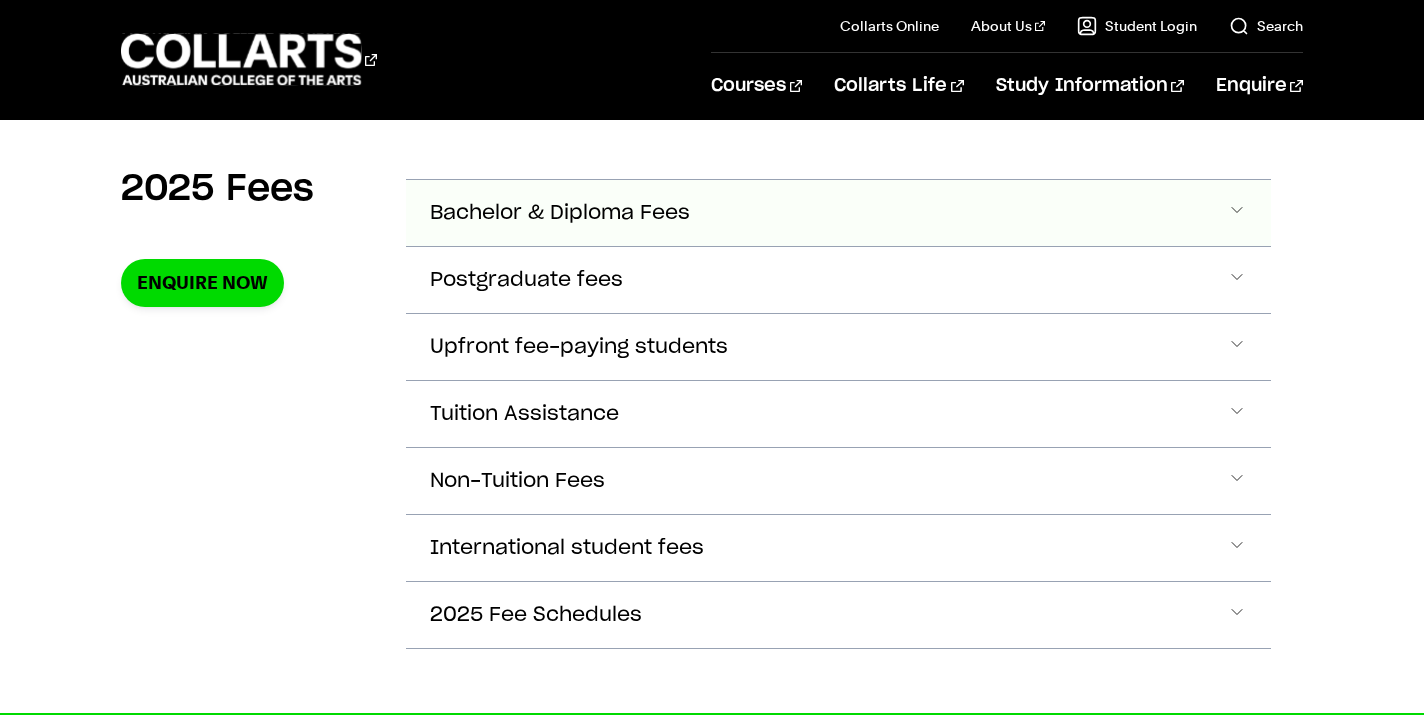 click on "Bachelor & Diploma Fees" at bounding box center (838, 213) 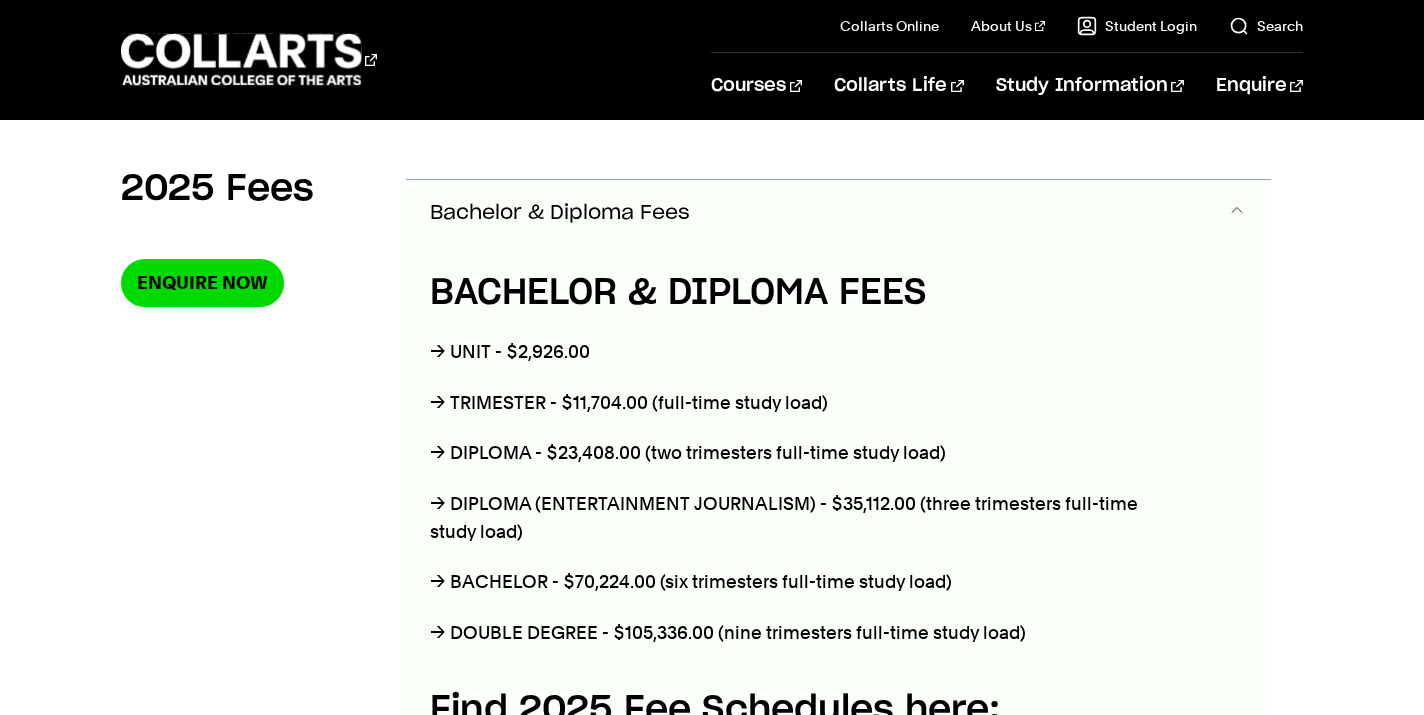 click on "Bachelor & Diploma Fees" at bounding box center (838, 213) 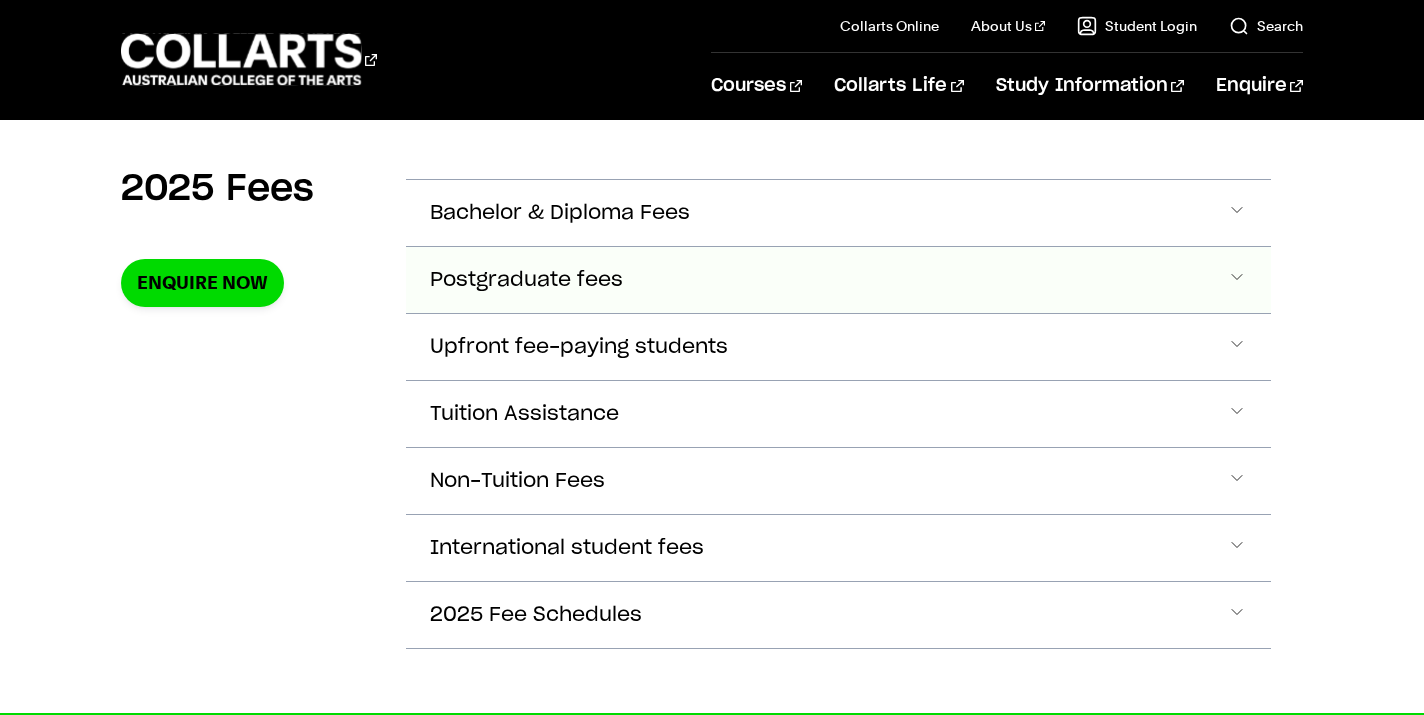 click on "Postgraduate fees" at bounding box center (838, 213) 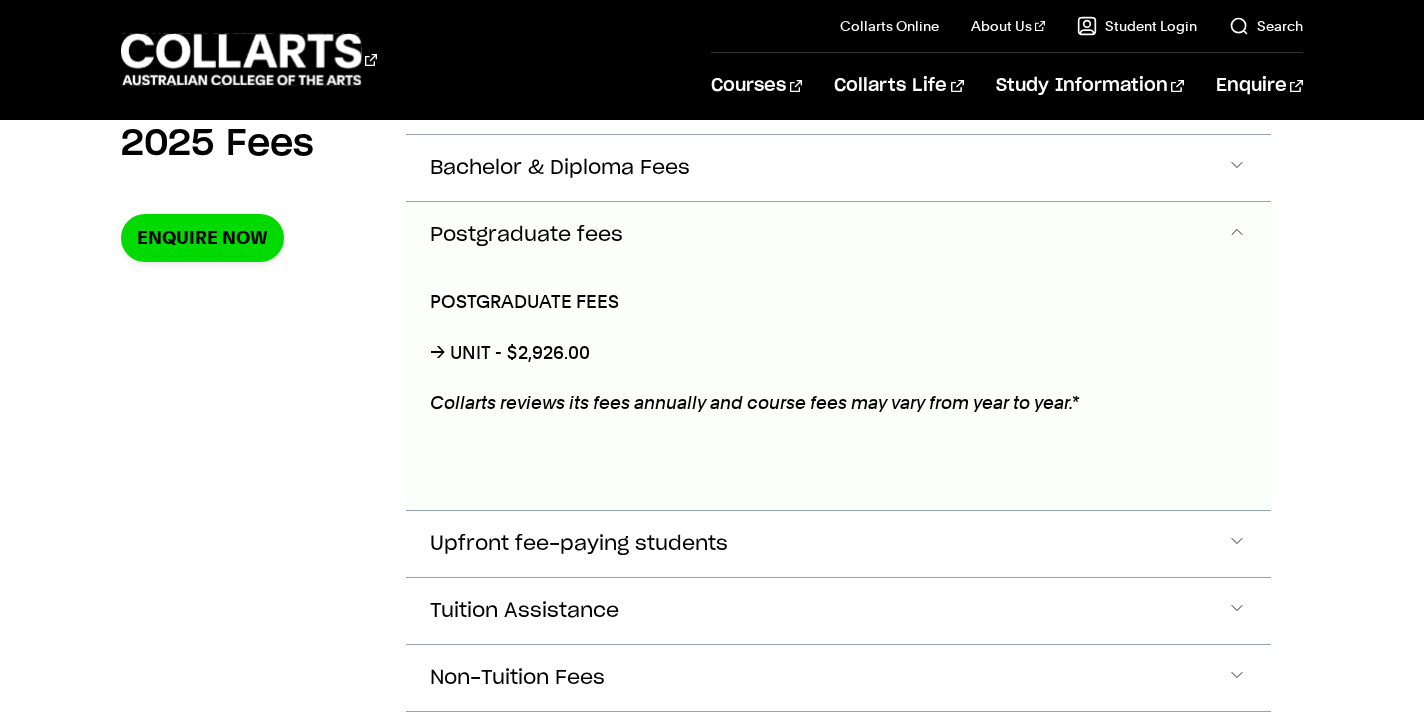 scroll, scrollTop: 773, scrollLeft: 0, axis: vertical 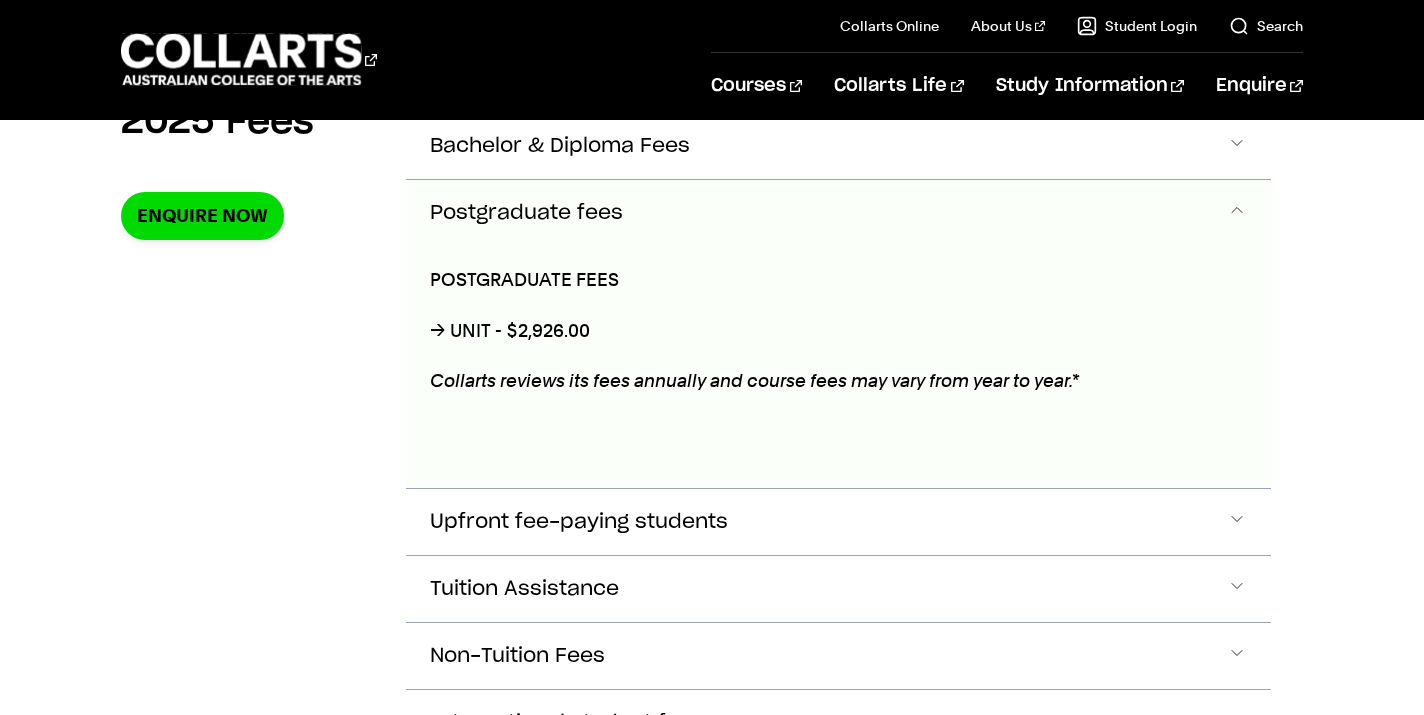click on "Postgraduate fees" at bounding box center (838, 213) 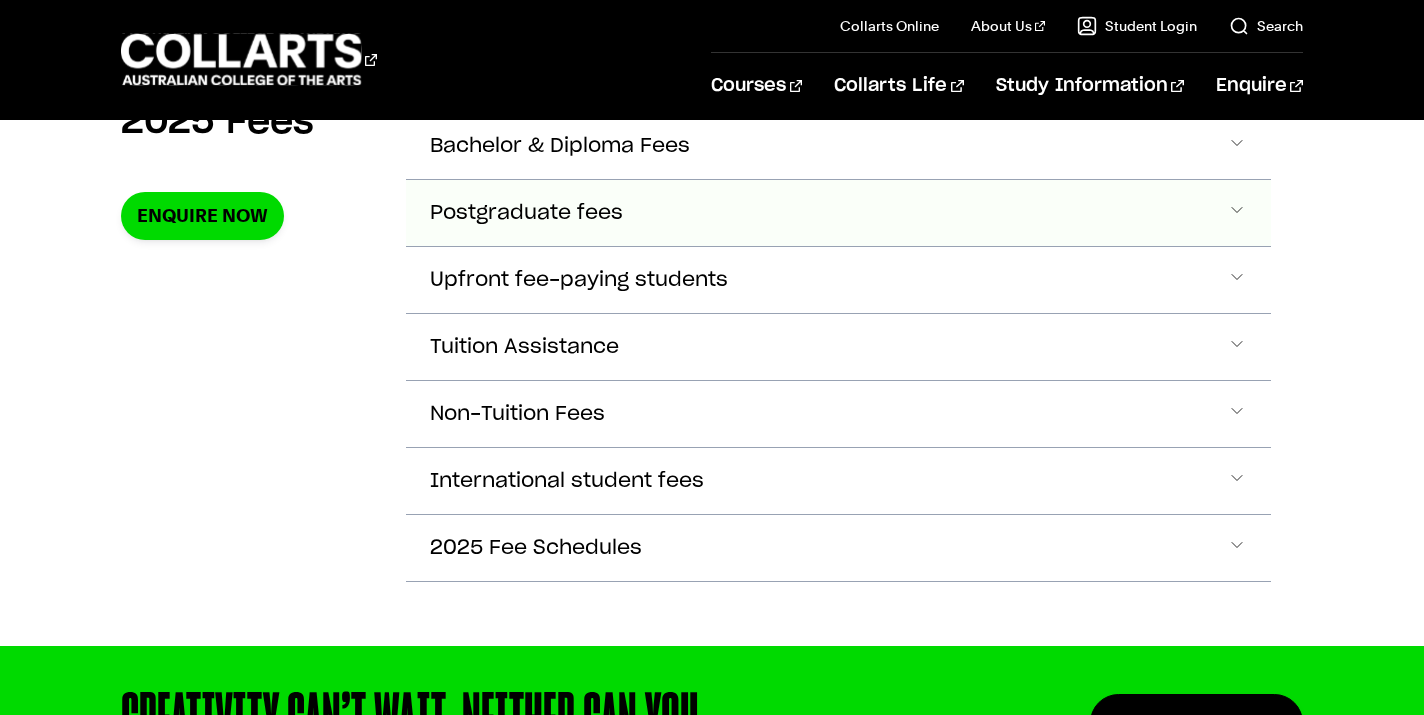 click on "Postgraduate fees" at bounding box center (838, 146) 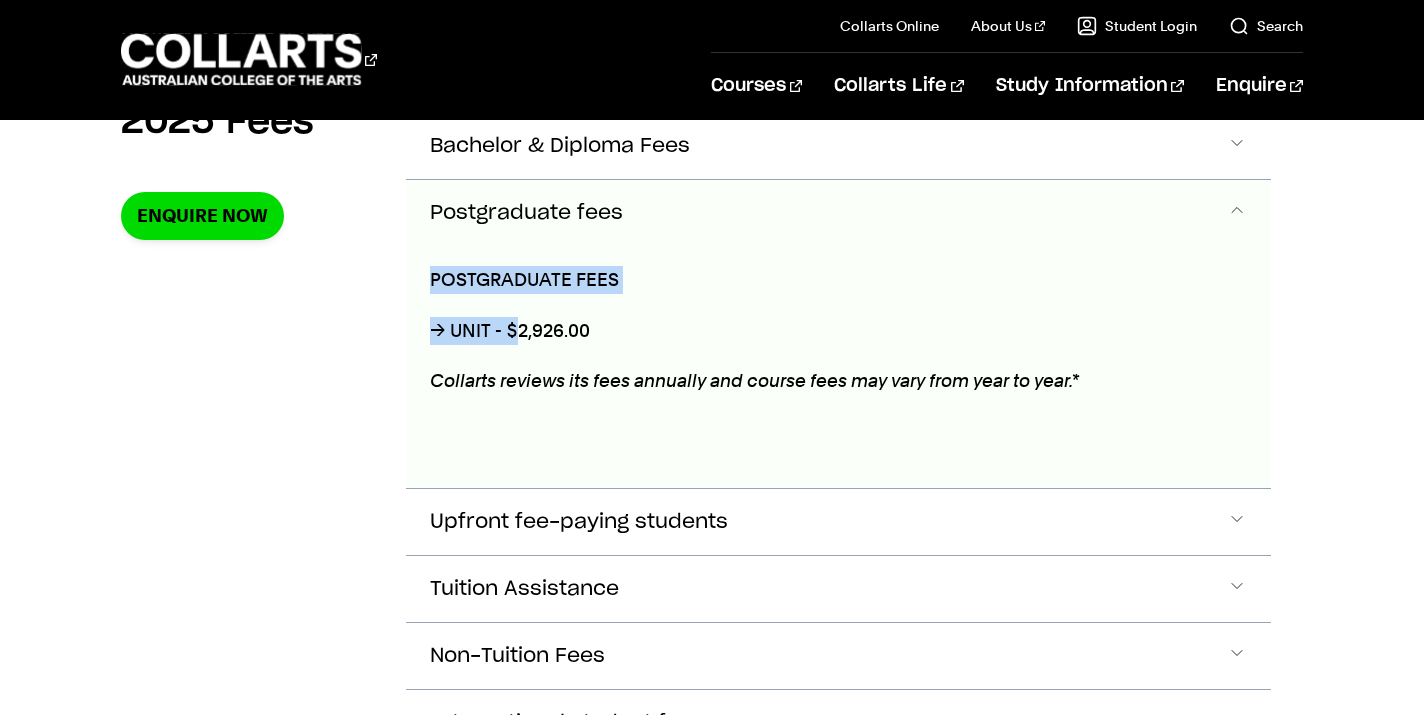 drag, startPoint x: 520, startPoint y: 329, endPoint x: 558, endPoint y: 407, distance: 86.764046 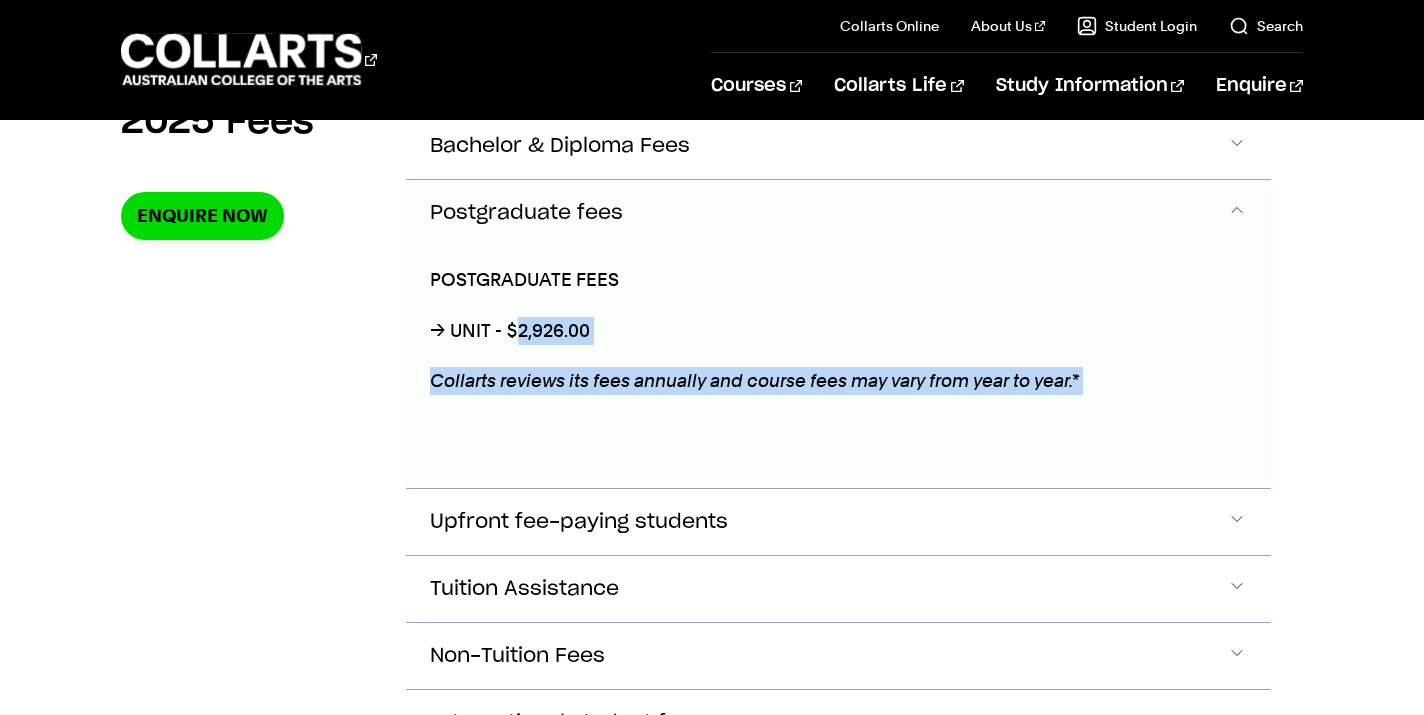 click on "POSTGRADUATE FEES
→ UNIT - $2,926.00
Collarts reviews its fees annually and course fees may vary from year to year.*" at bounding box center (801, 367) 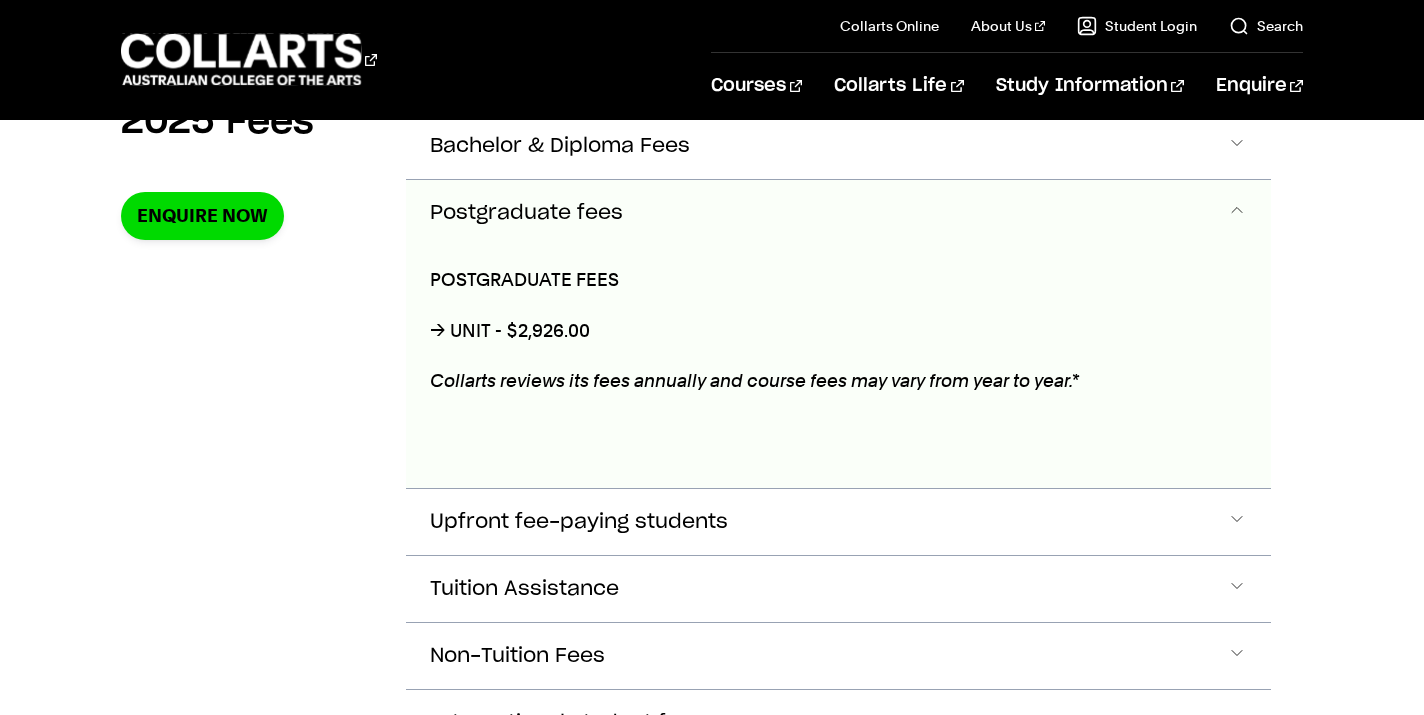click on "→ UNIT - $2,926.00" at bounding box center [801, 331] 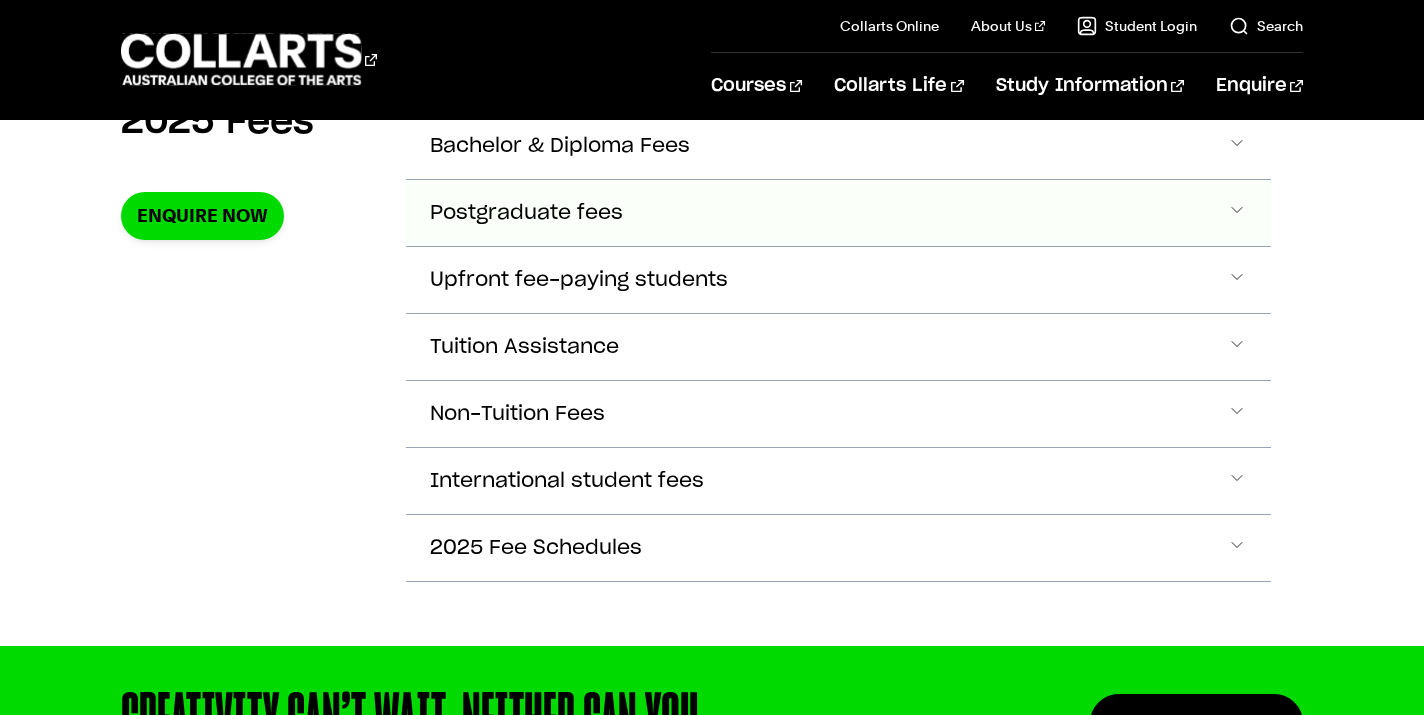 click on "Postgraduate fees" at bounding box center (560, 146) 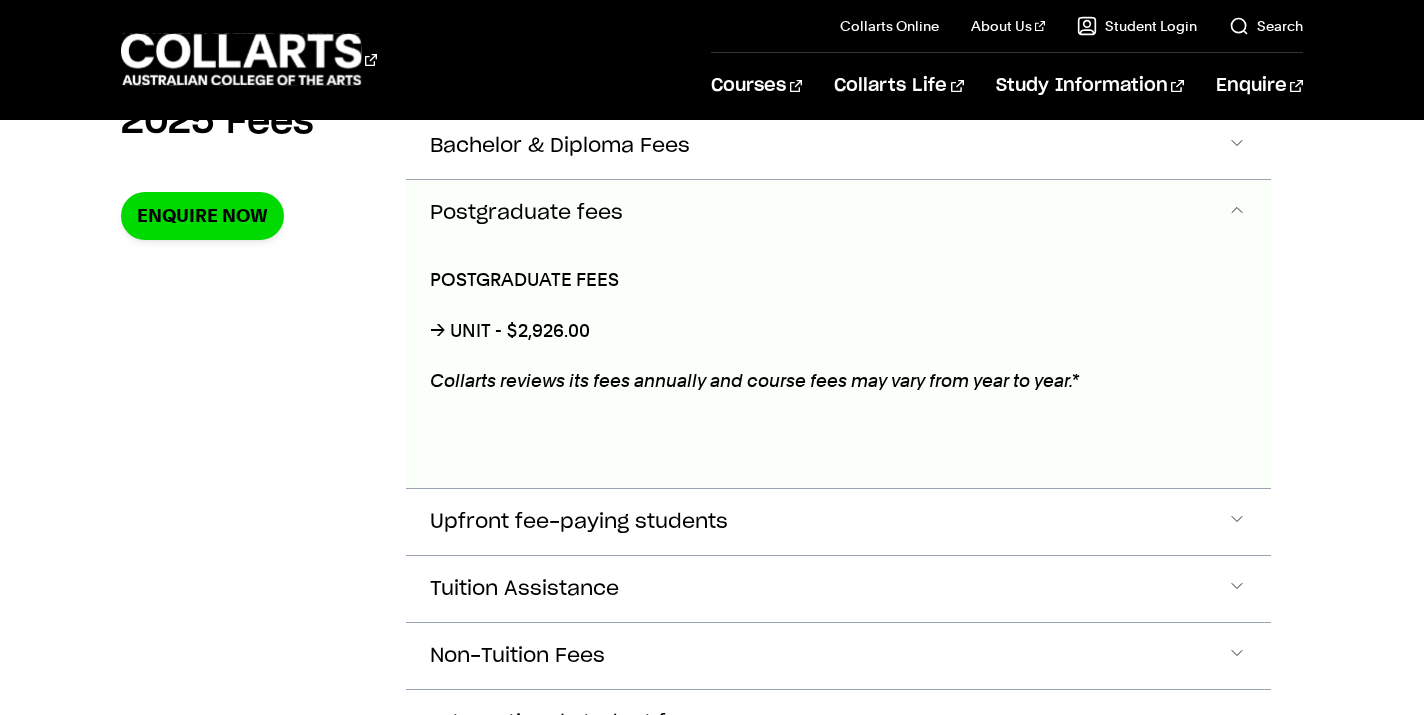 click on "Postgraduate fees" at bounding box center [526, 213] 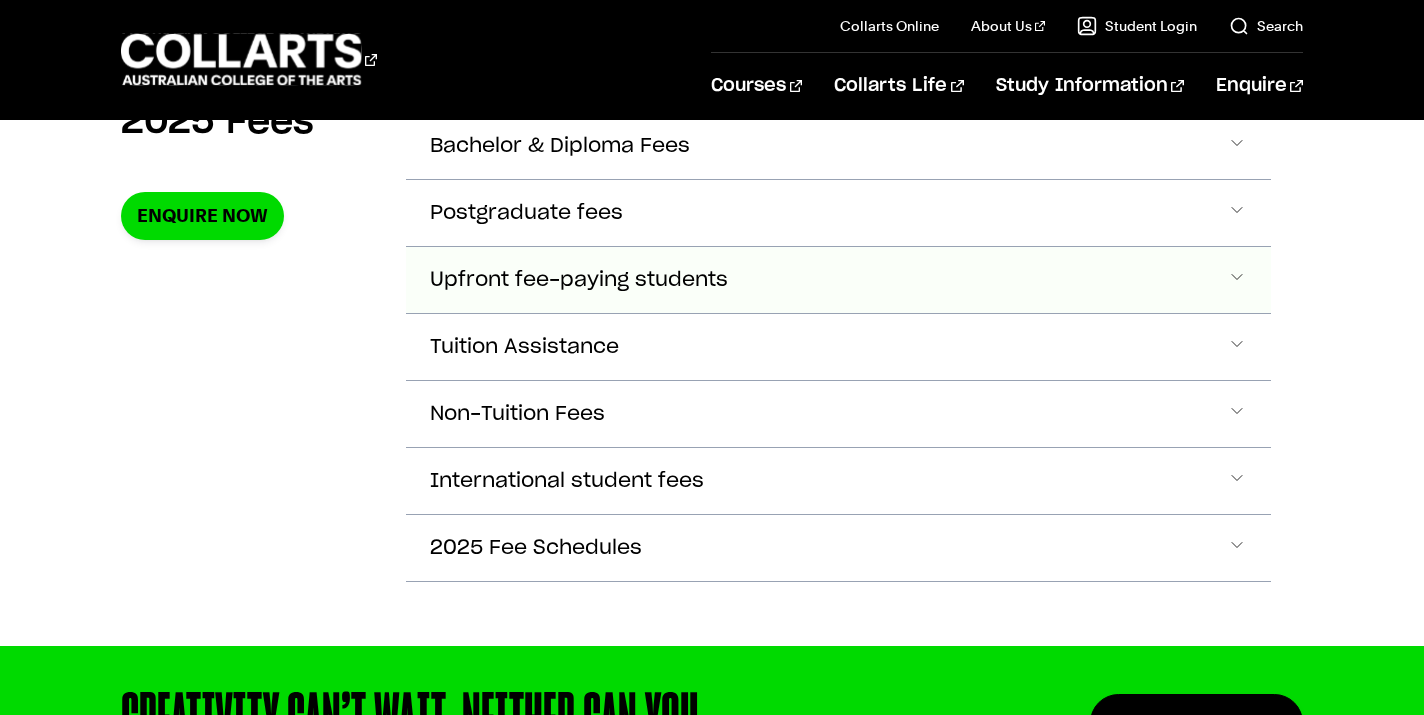 click on "Upfront fee-paying students" at bounding box center [560, 146] 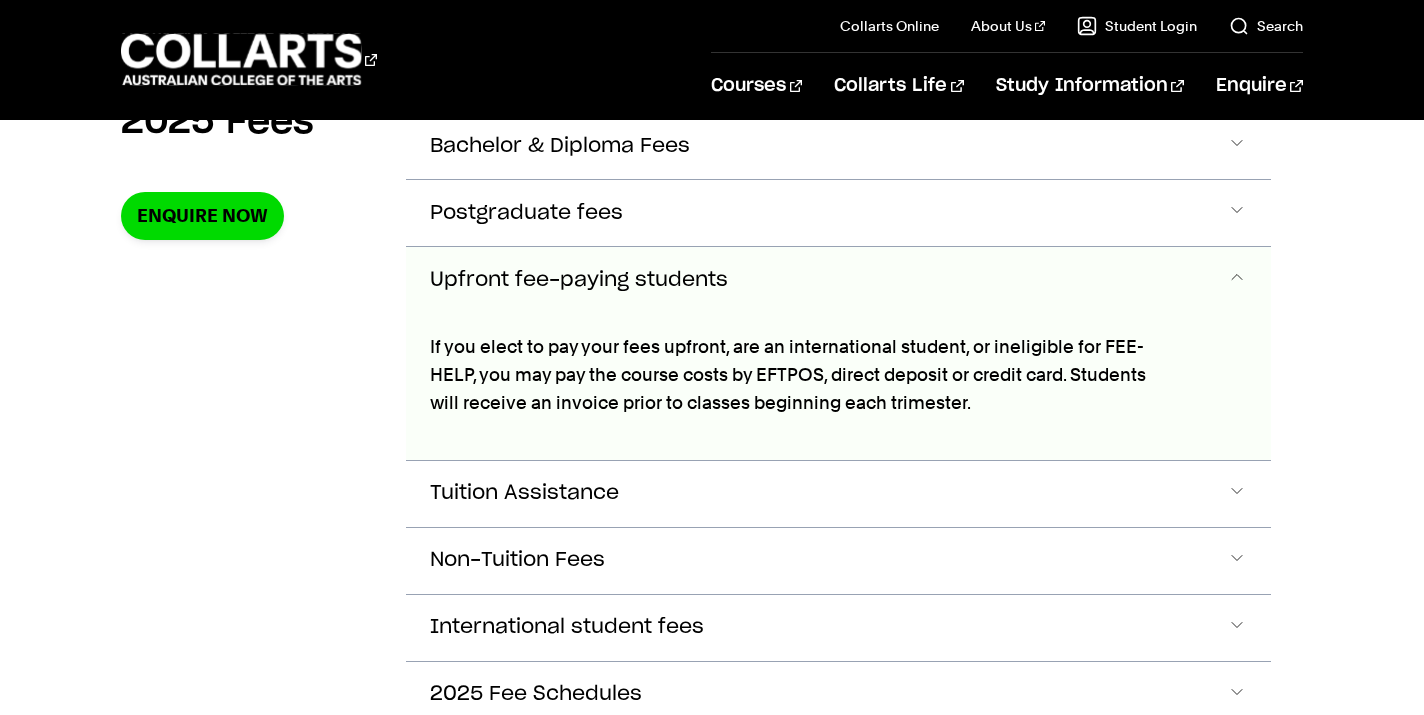 scroll, scrollTop: 839, scrollLeft: 0, axis: vertical 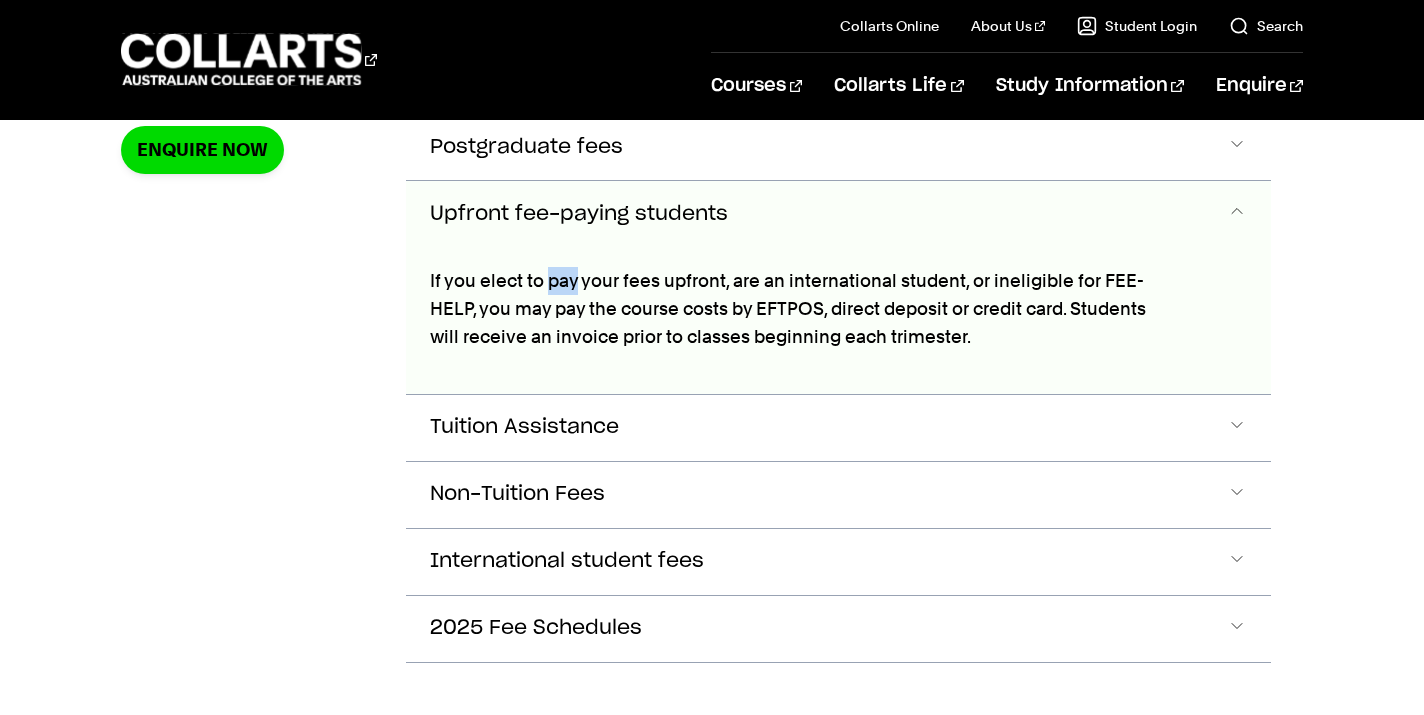 click on "Upfront fee-paying students" at bounding box center [579, 214] 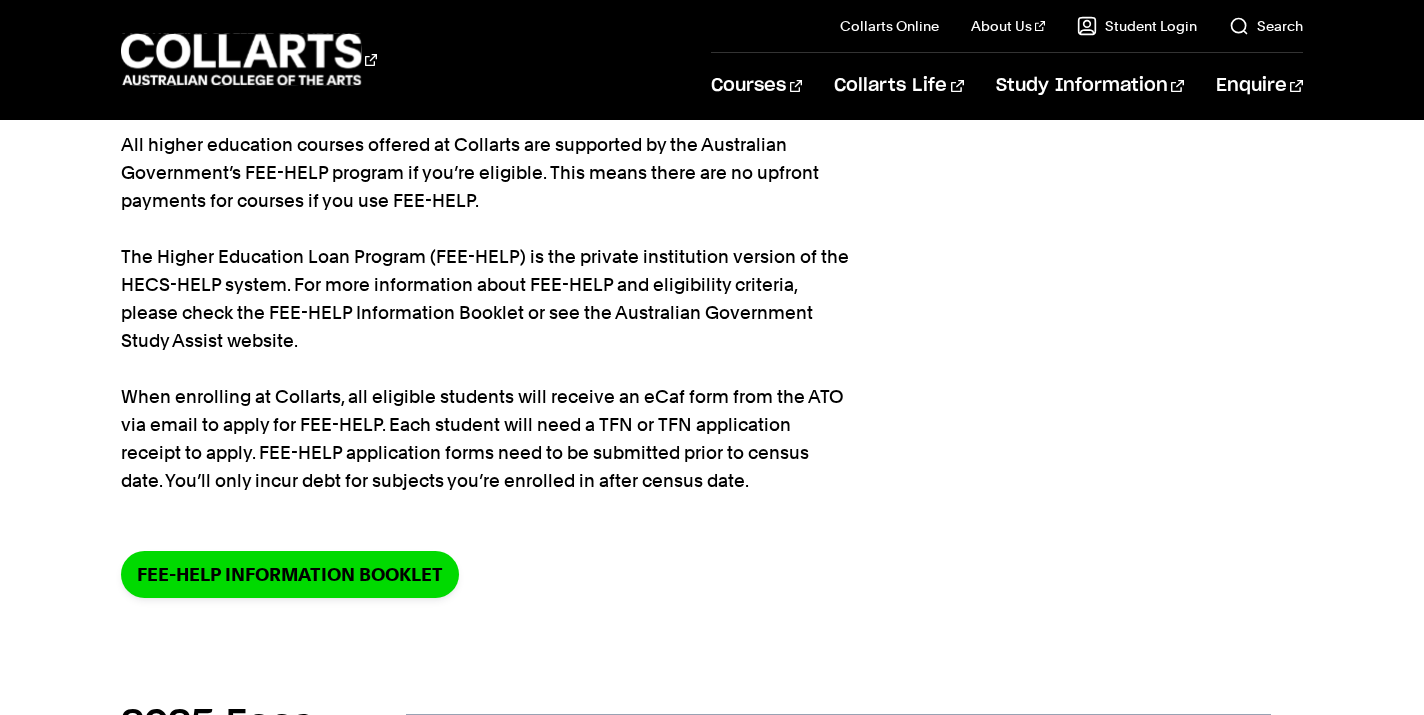 scroll, scrollTop: 0, scrollLeft: 0, axis: both 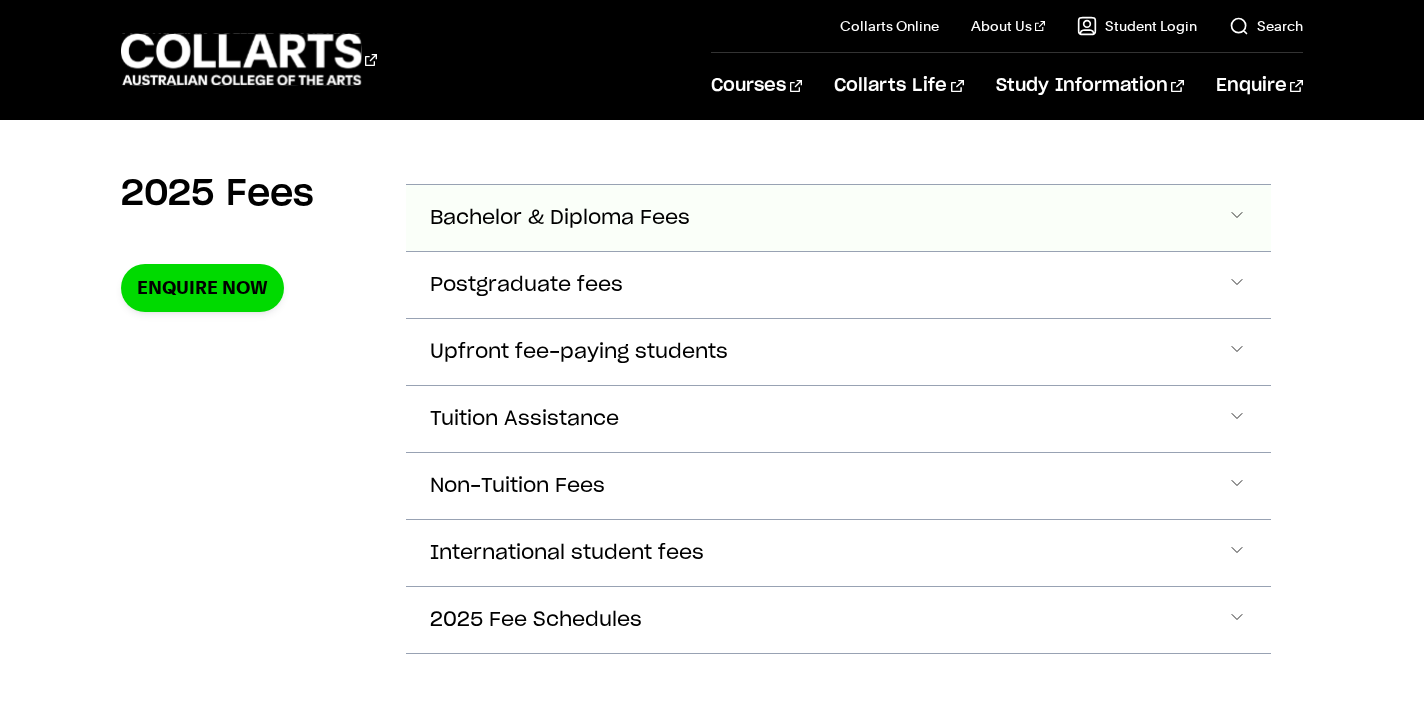 click on "Bachelor & Diploma Fees" at bounding box center [560, 218] 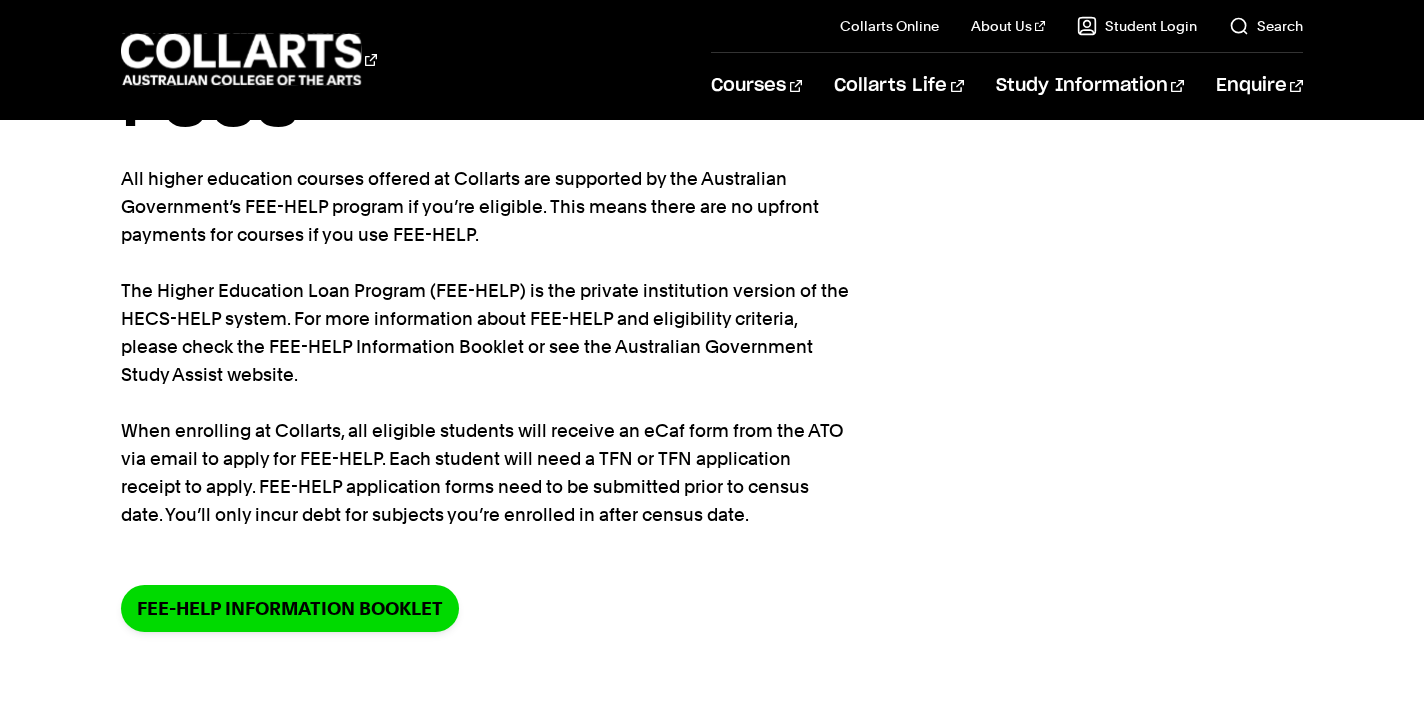 scroll, scrollTop: 127, scrollLeft: 0, axis: vertical 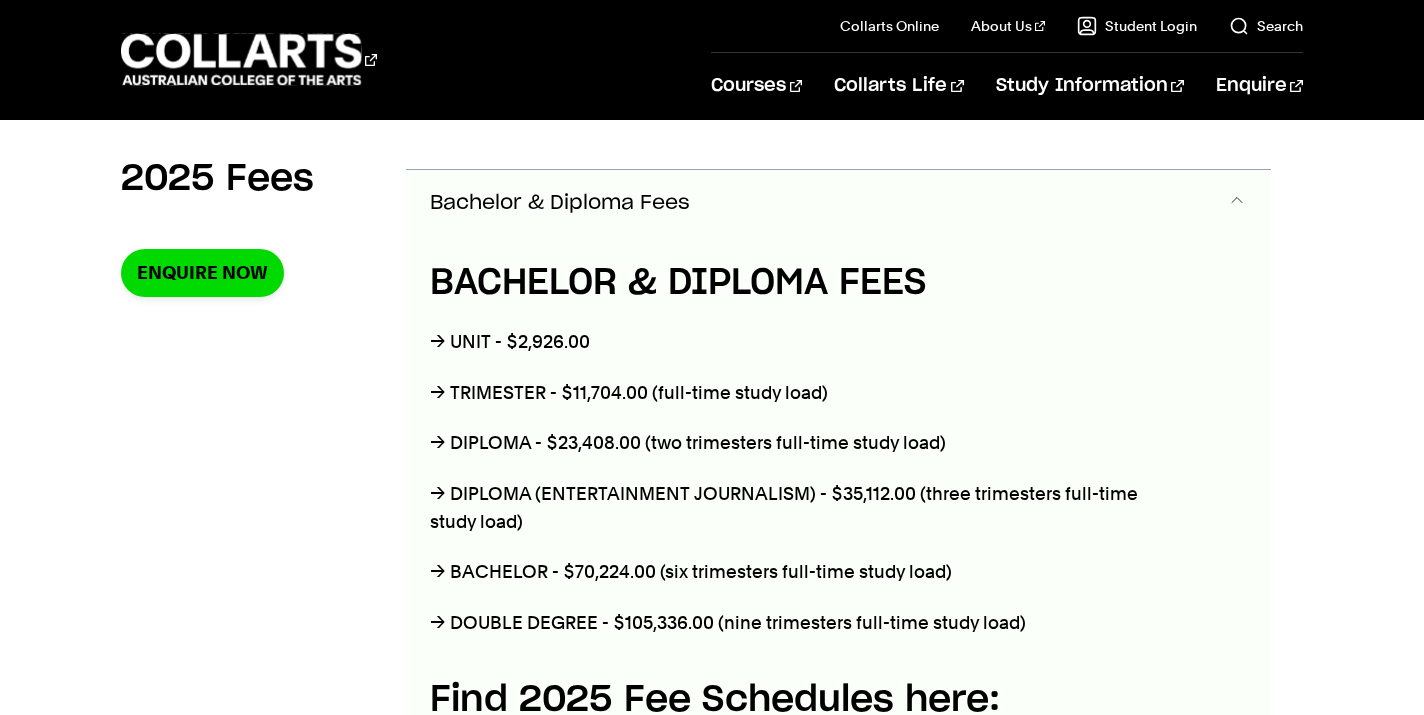 click on "Bachelor & Diploma Fees" at bounding box center (838, 203) 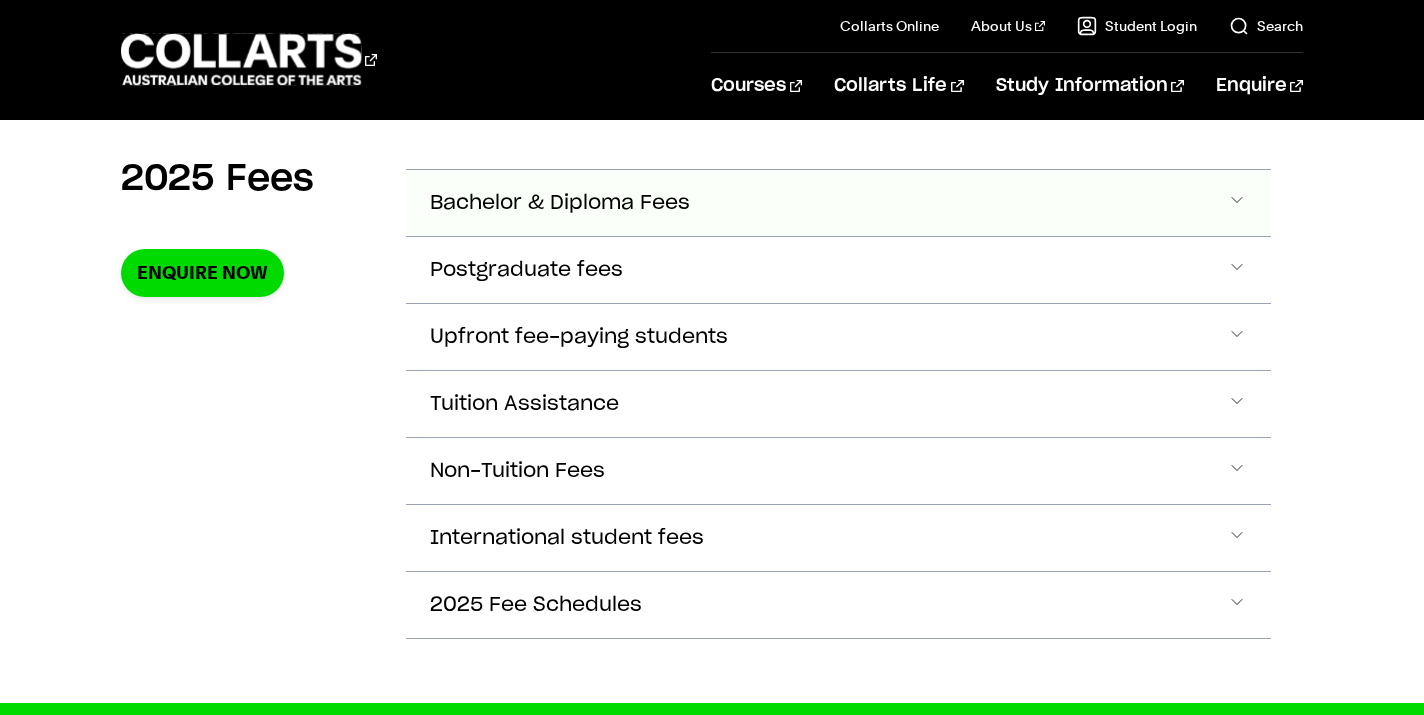 click on "Bachelor & Diploma Fees" at bounding box center (838, 203) 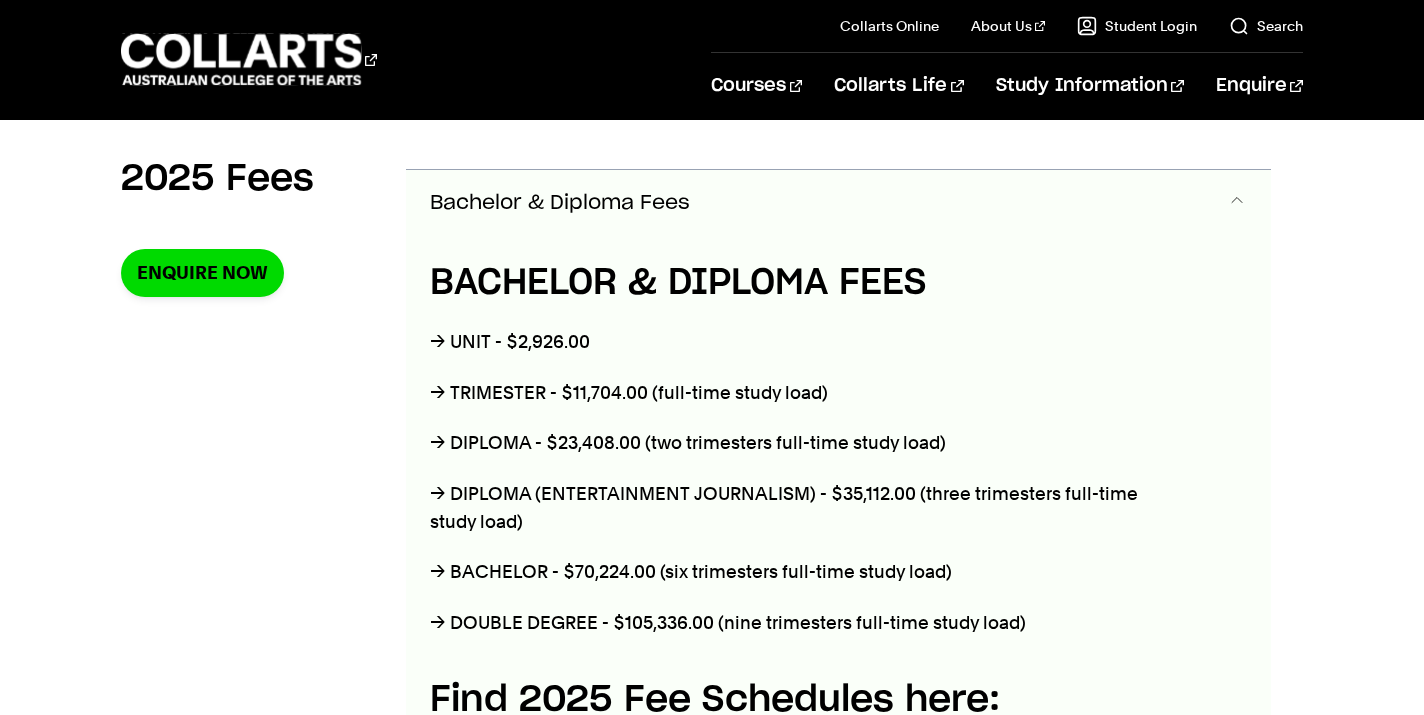 scroll, scrollTop: 706, scrollLeft: 0, axis: vertical 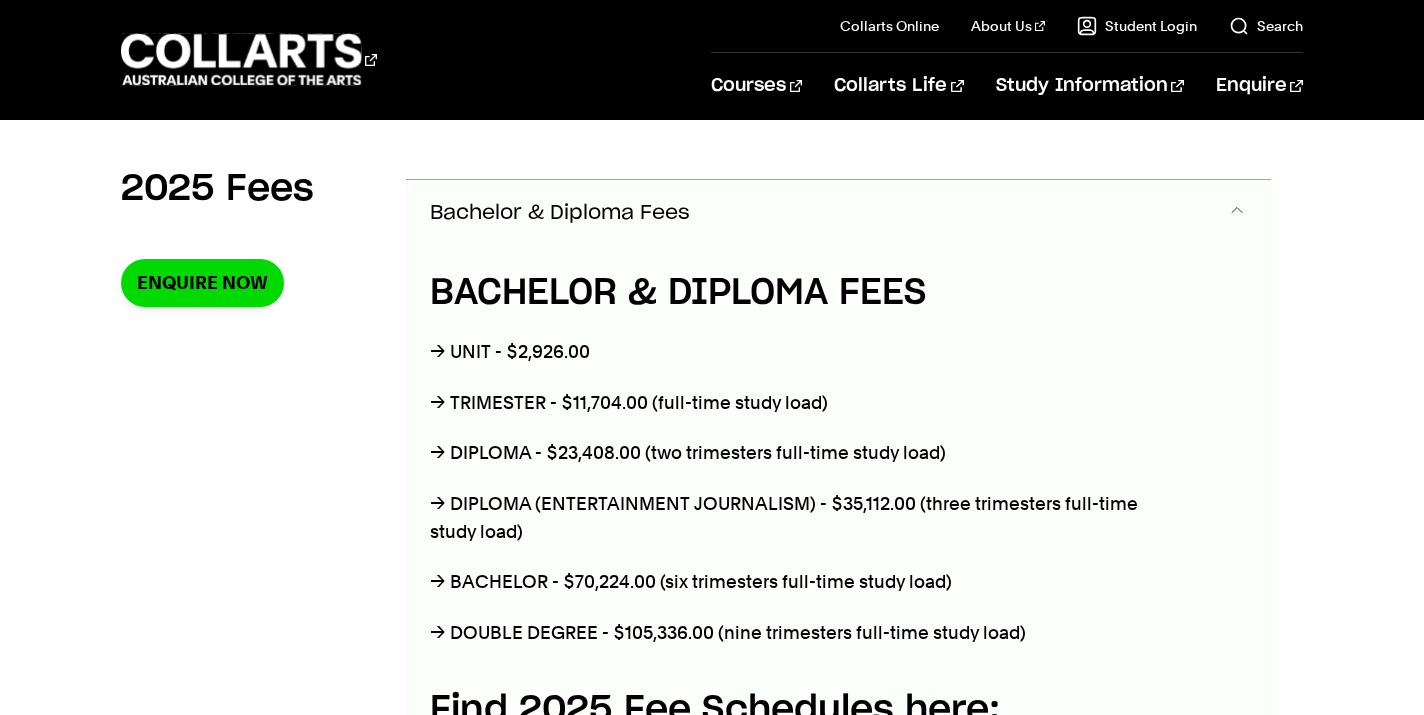 click on "BACHELOR & DIPLOMA FEES
→ UNIT - $2,926.00
→ TRIMESTER - $11,704.00 (full-time study load)
→ DIPLOMA - $23,408.00 (two trimesters full-time study load)
→ DIPLOMA (ENTERTAINMENT JOURNALISM) - $35,112.00 (three trimesters full-time study load)
→ BACHELOR - $70,224.00 (six trimesters full-time study load)
→ DOUBLE DEGREE - $105,336.00 (nine trimesters full-time study load)
Find 2025 Fee Schedules here:
Collarts 2025 Fee Schedule- Domestic pdf
Collarts 2025 Fee Schedule - International pdf
Collarts 2025 Fee Schedule - International Online pdf" at bounding box center [801, 611] 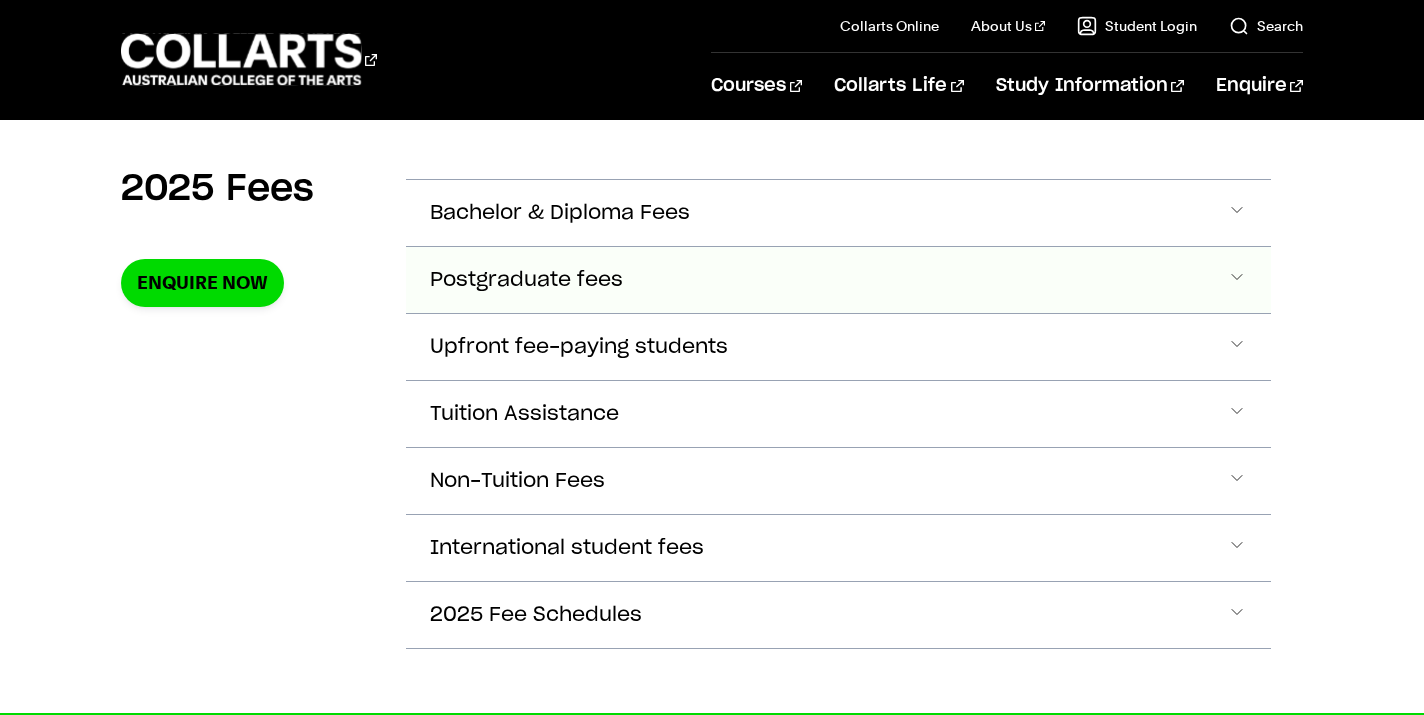 click on "Postgraduate fees" at bounding box center [838, 213] 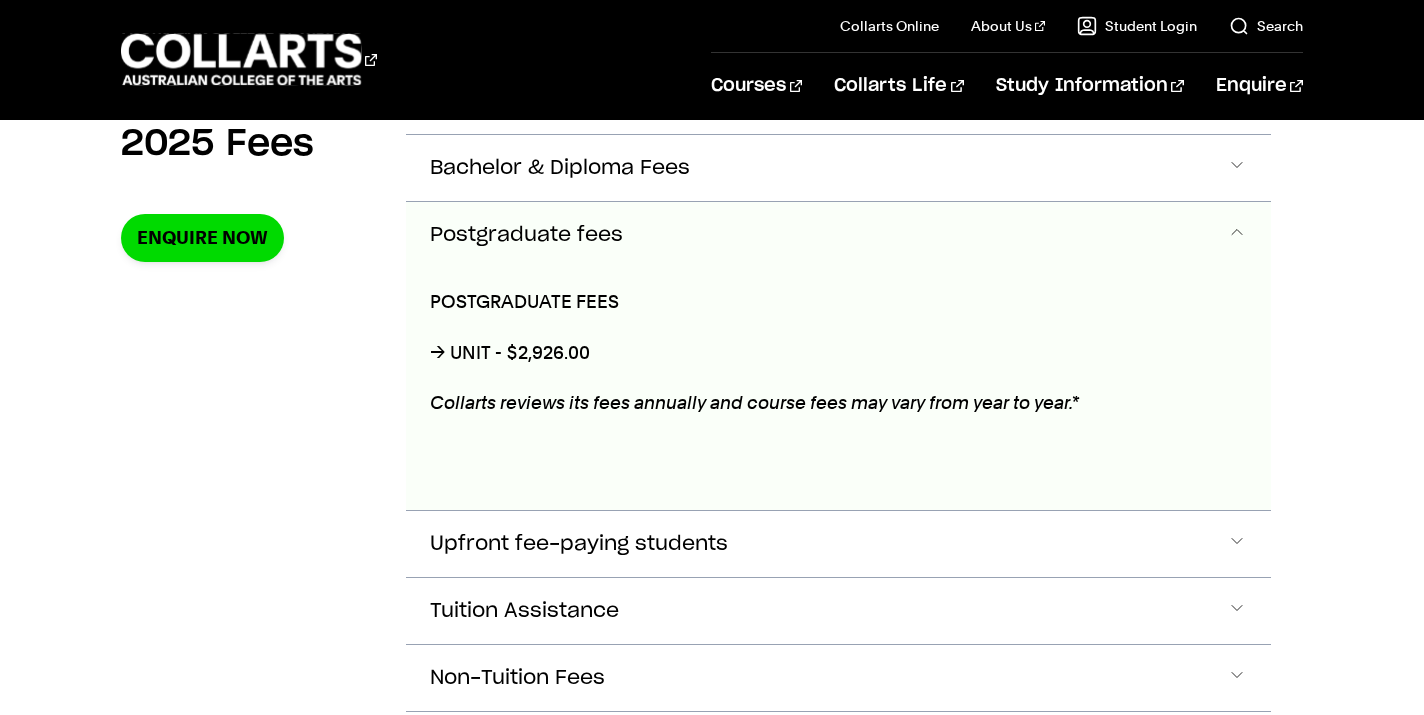 scroll, scrollTop: 773, scrollLeft: 0, axis: vertical 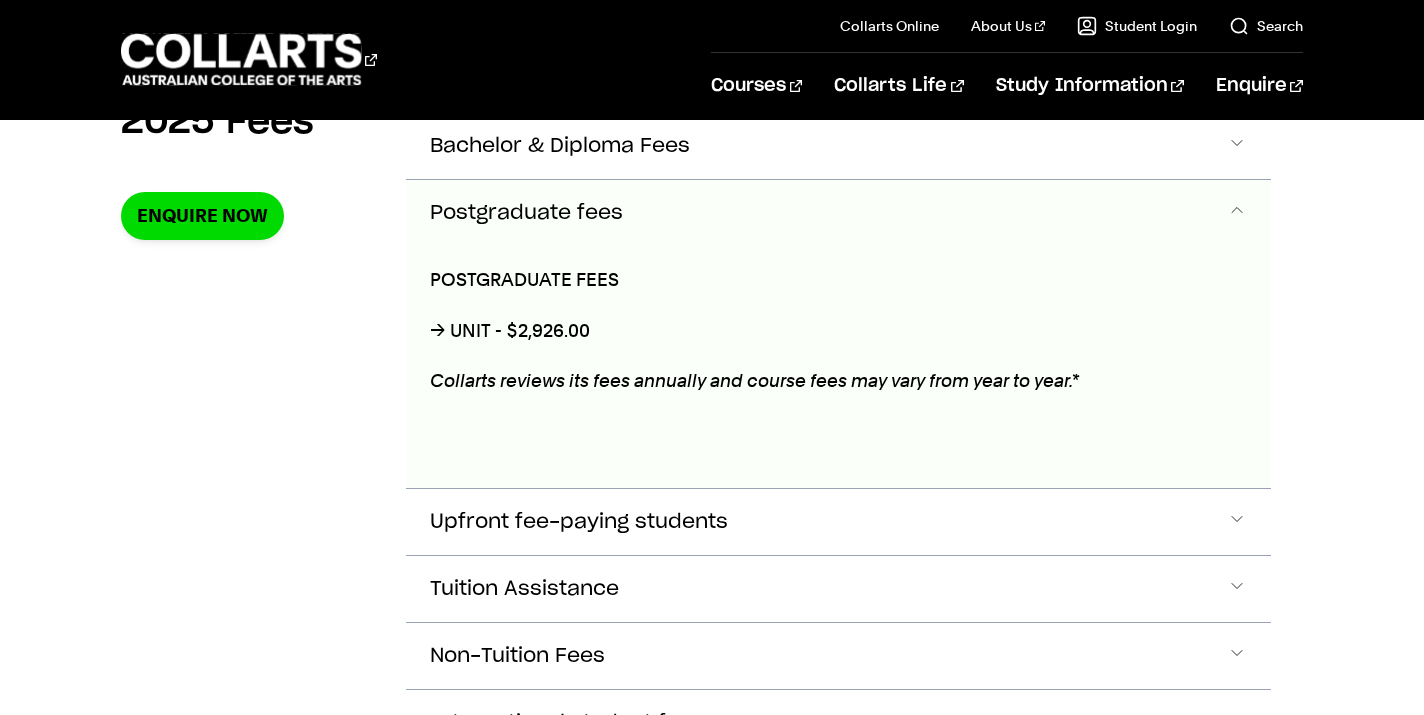 click on "Postgraduate fees" at bounding box center [838, 213] 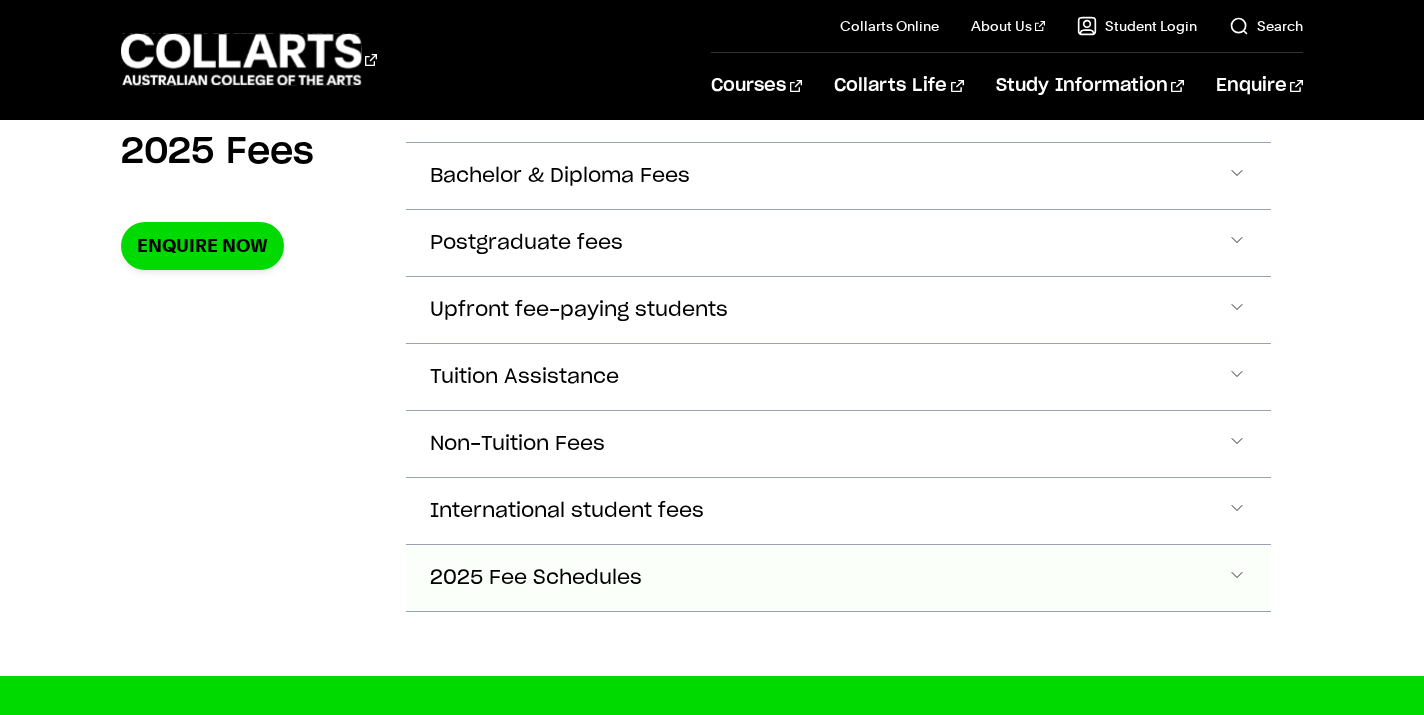click on "2025 Fee Schedules" at bounding box center (838, 176) 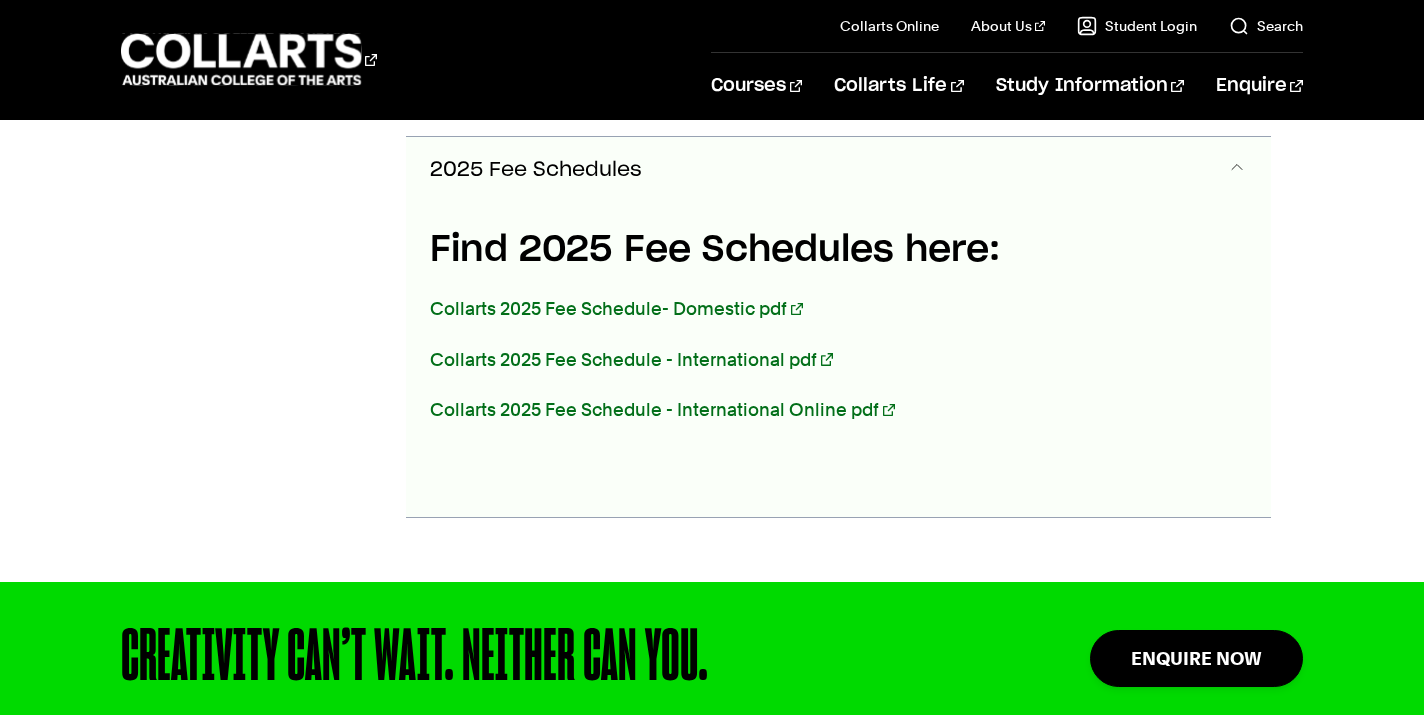 click on "2025 Fee Schedules" at bounding box center [838, 170] 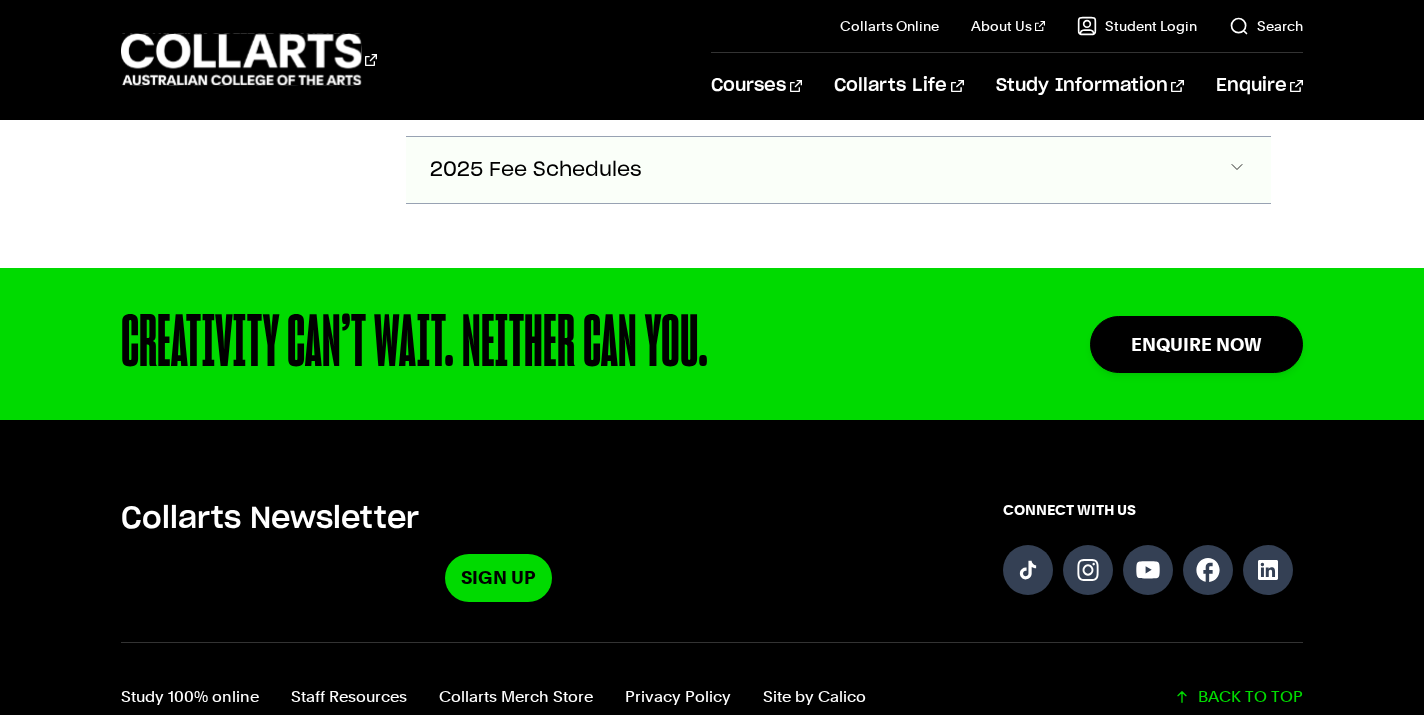 click on "2025 Fee Schedules" at bounding box center (838, -232) 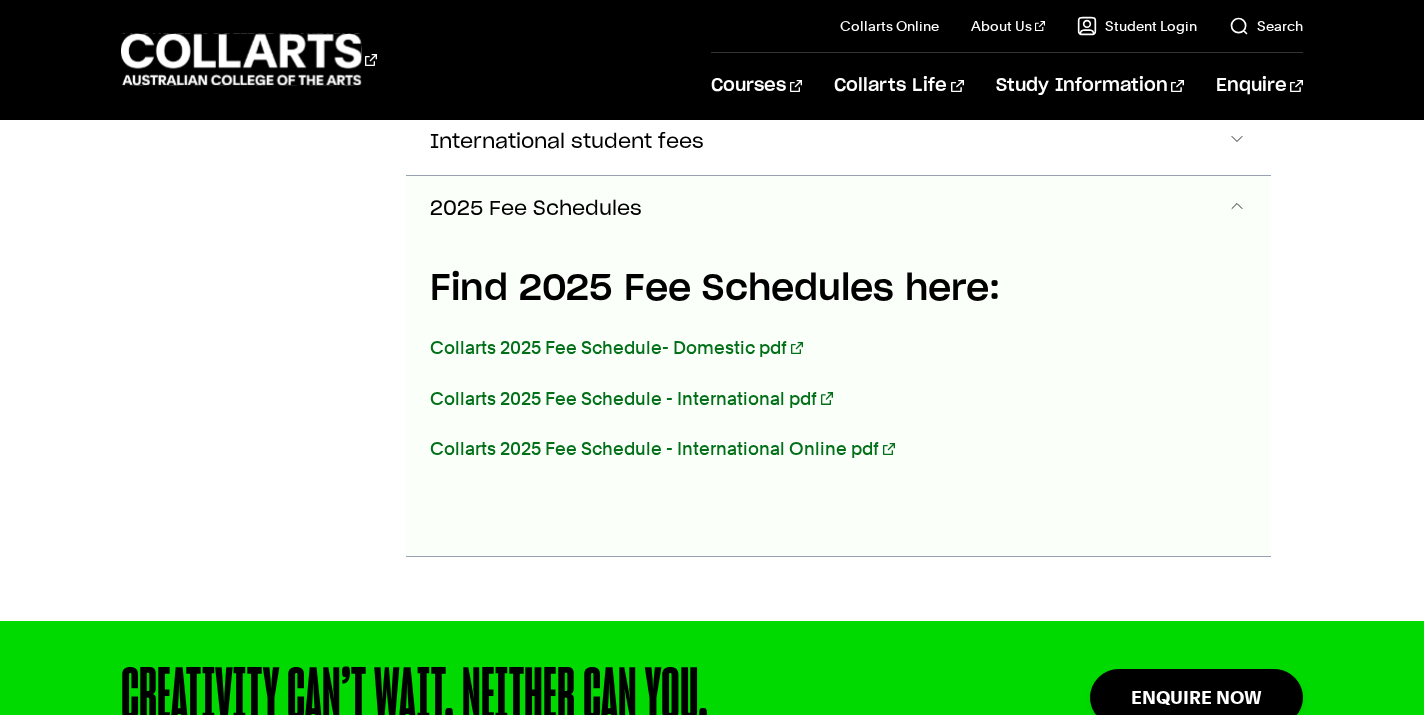 scroll, scrollTop: 1105, scrollLeft: 0, axis: vertical 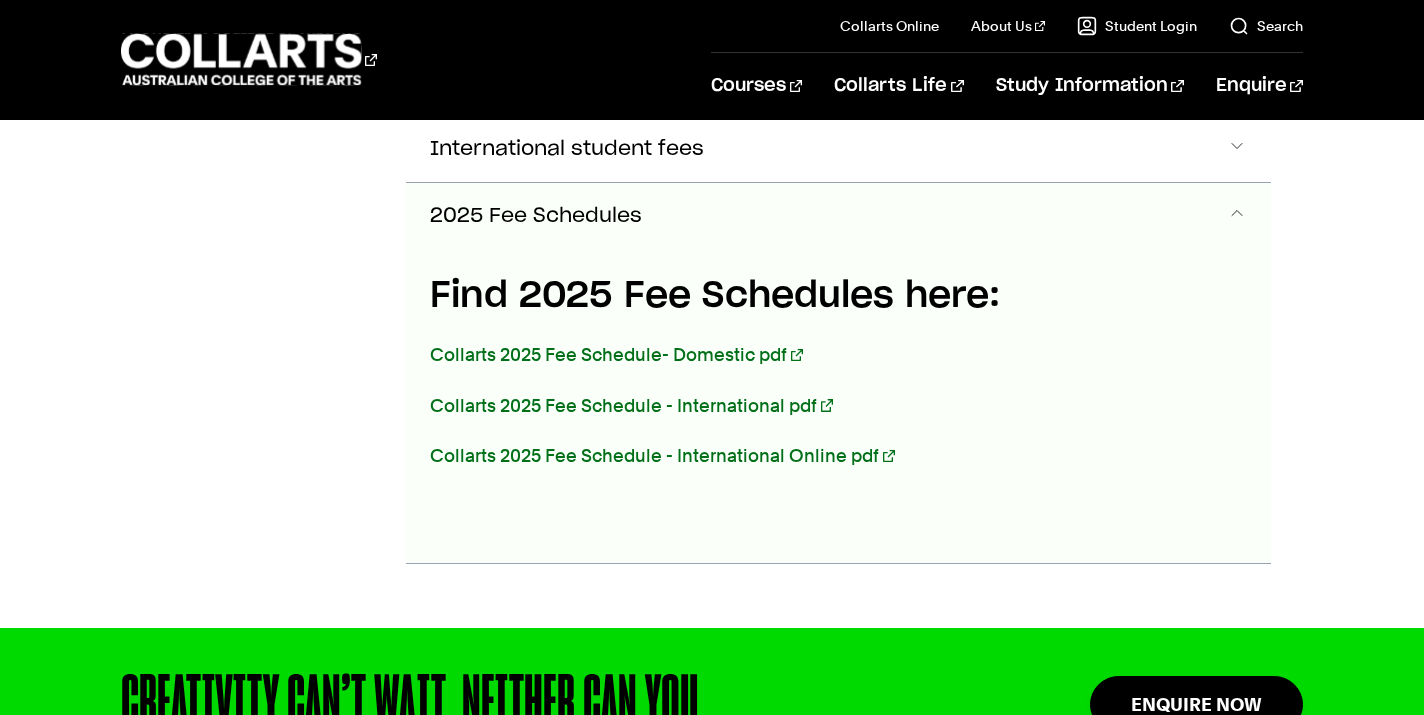click on "2025 Fee Schedules" at bounding box center [838, 216] 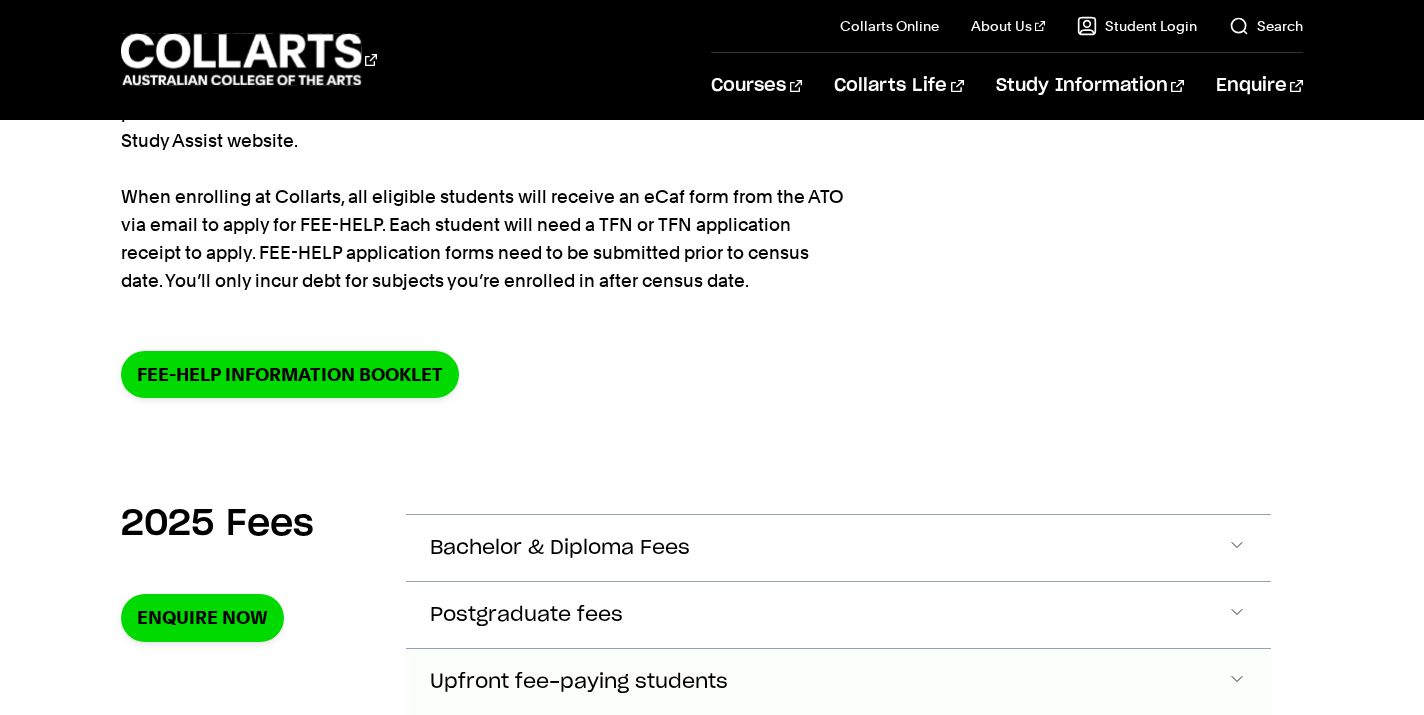 scroll, scrollTop: 0, scrollLeft: 0, axis: both 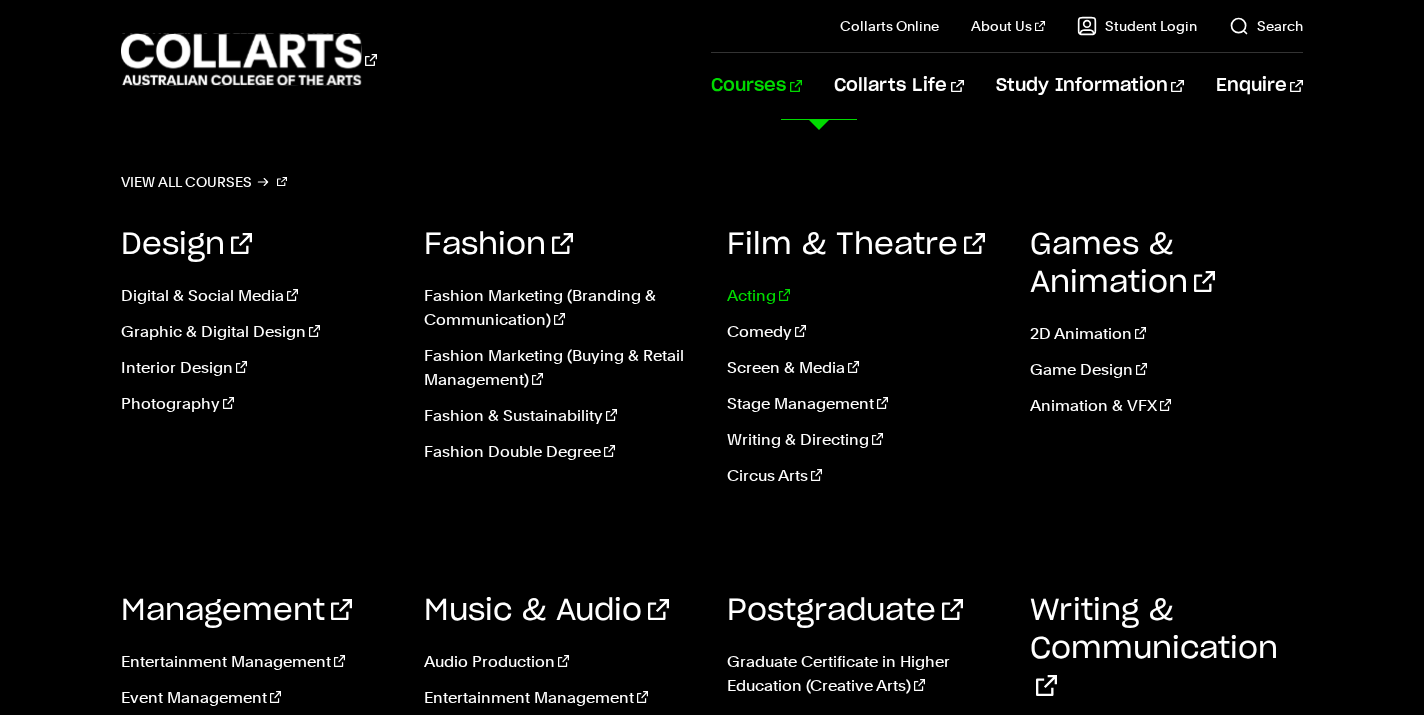 click on "Acting" at bounding box center [863, 296] 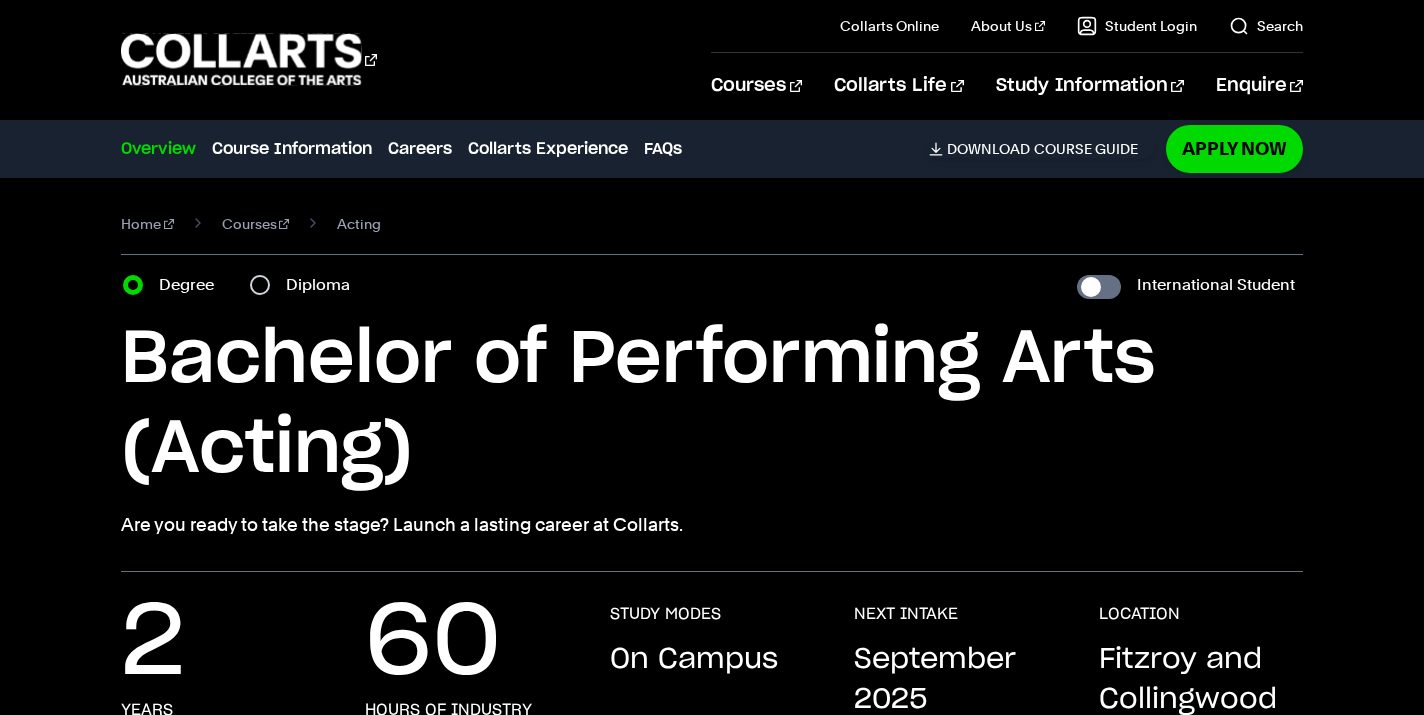 scroll, scrollTop: 235, scrollLeft: 0, axis: vertical 